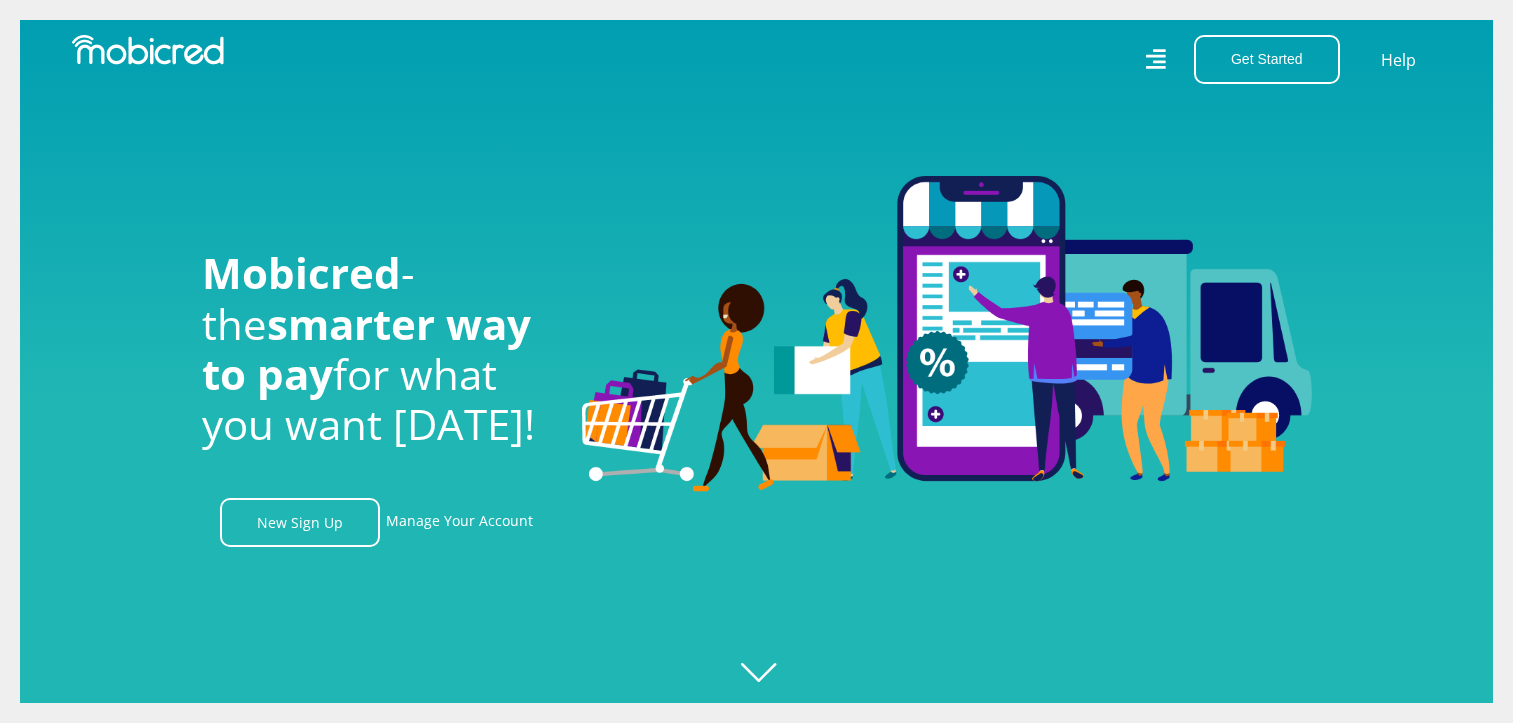 scroll, scrollTop: 0, scrollLeft: 0, axis: both 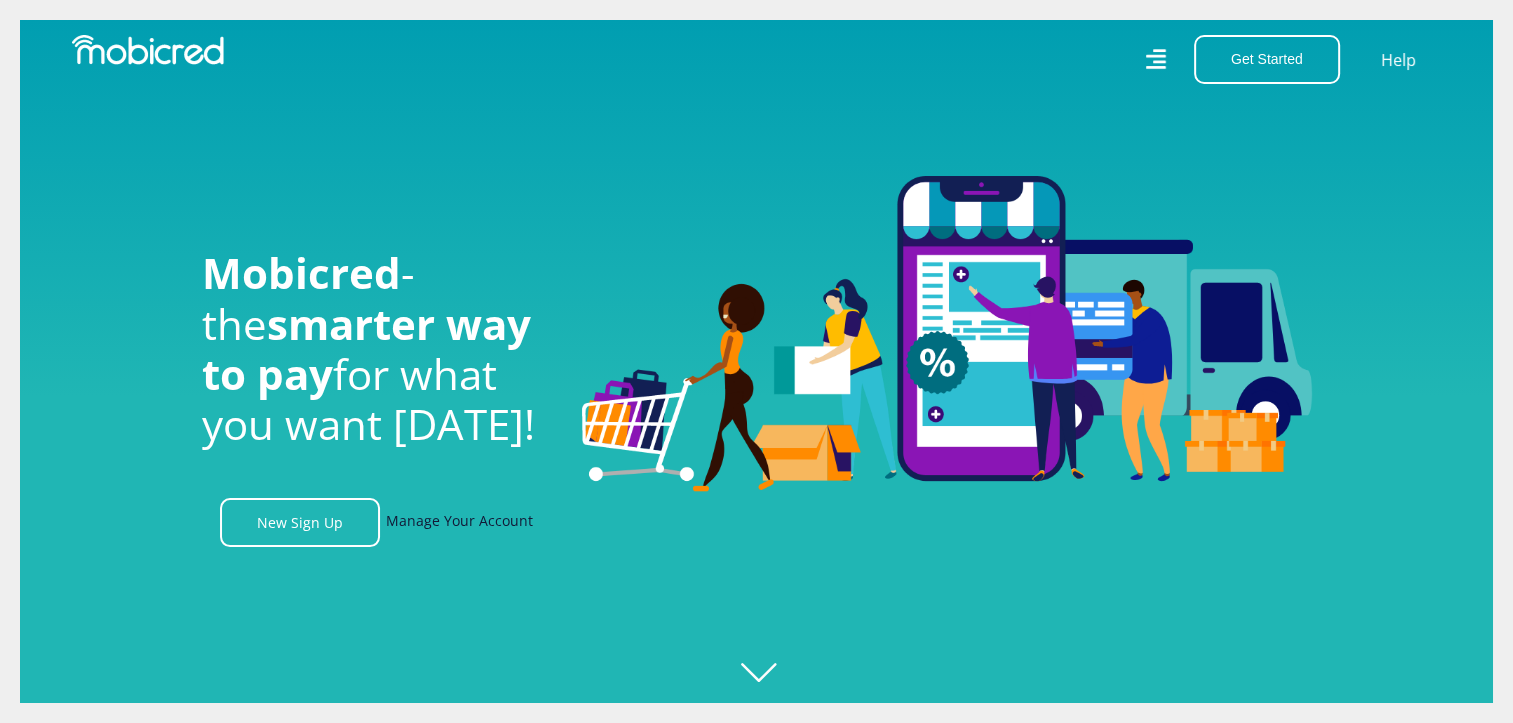 click on "Manage Your Account" at bounding box center (459, 522) 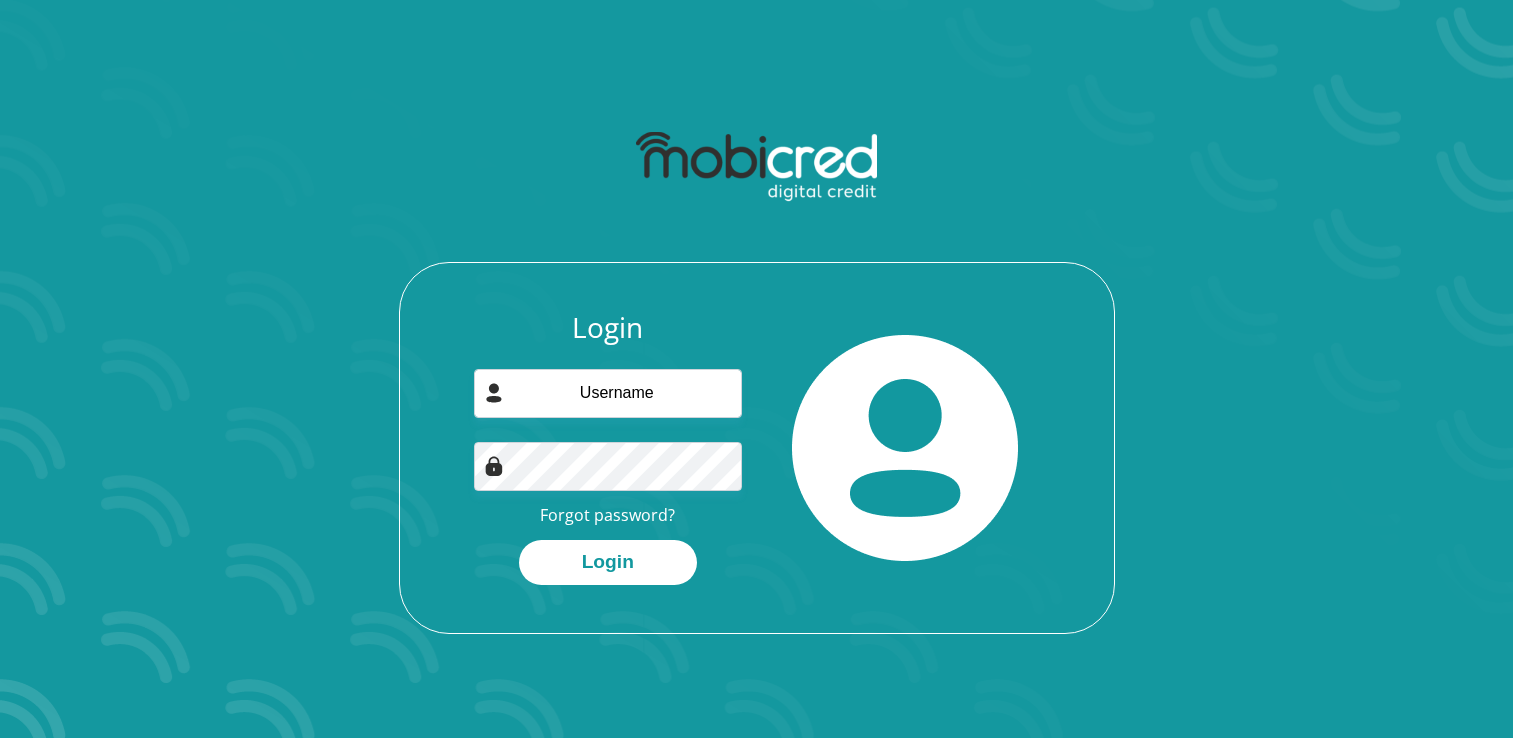 scroll, scrollTop: 0, scrollLeft: 0, axis: both 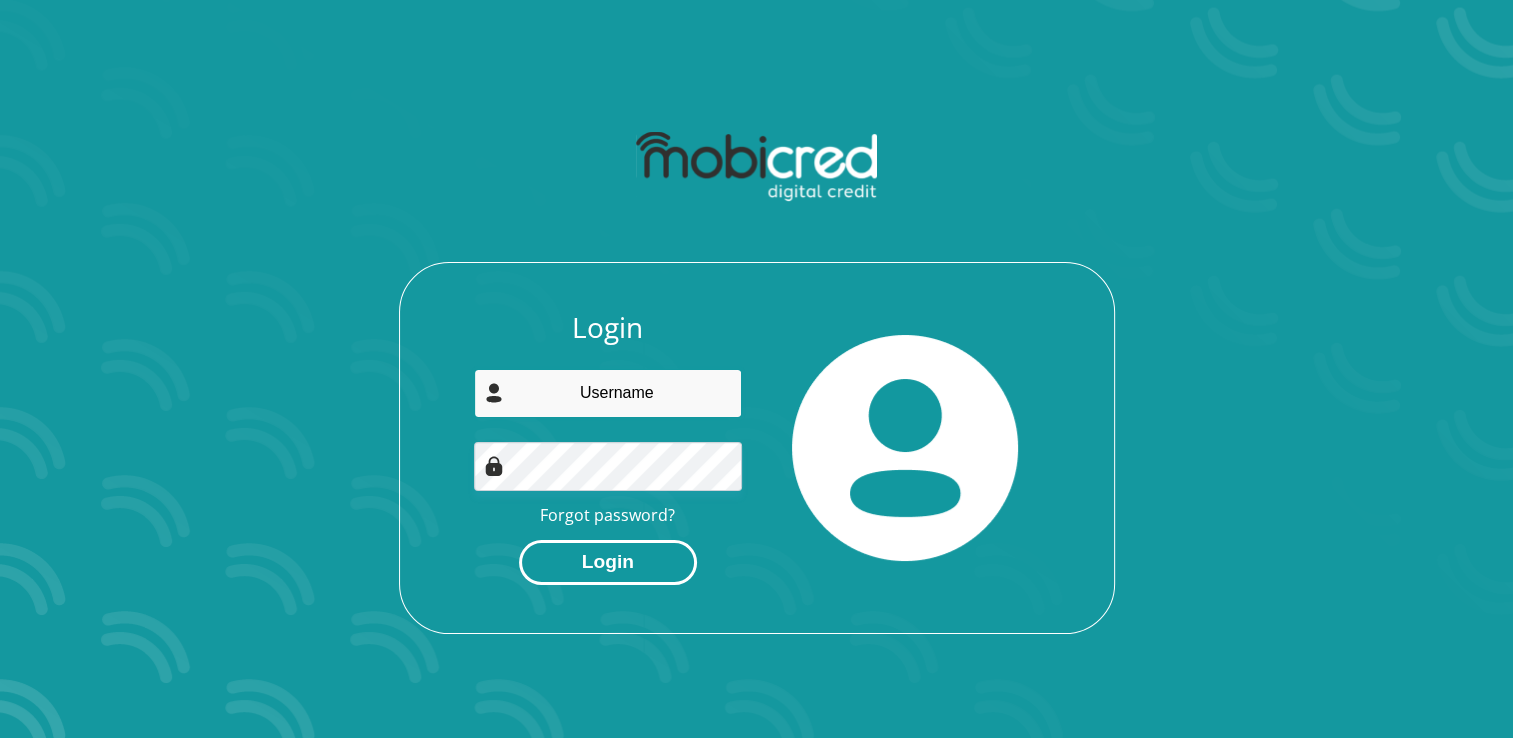 type on "thabomanyama399@gmail.com" 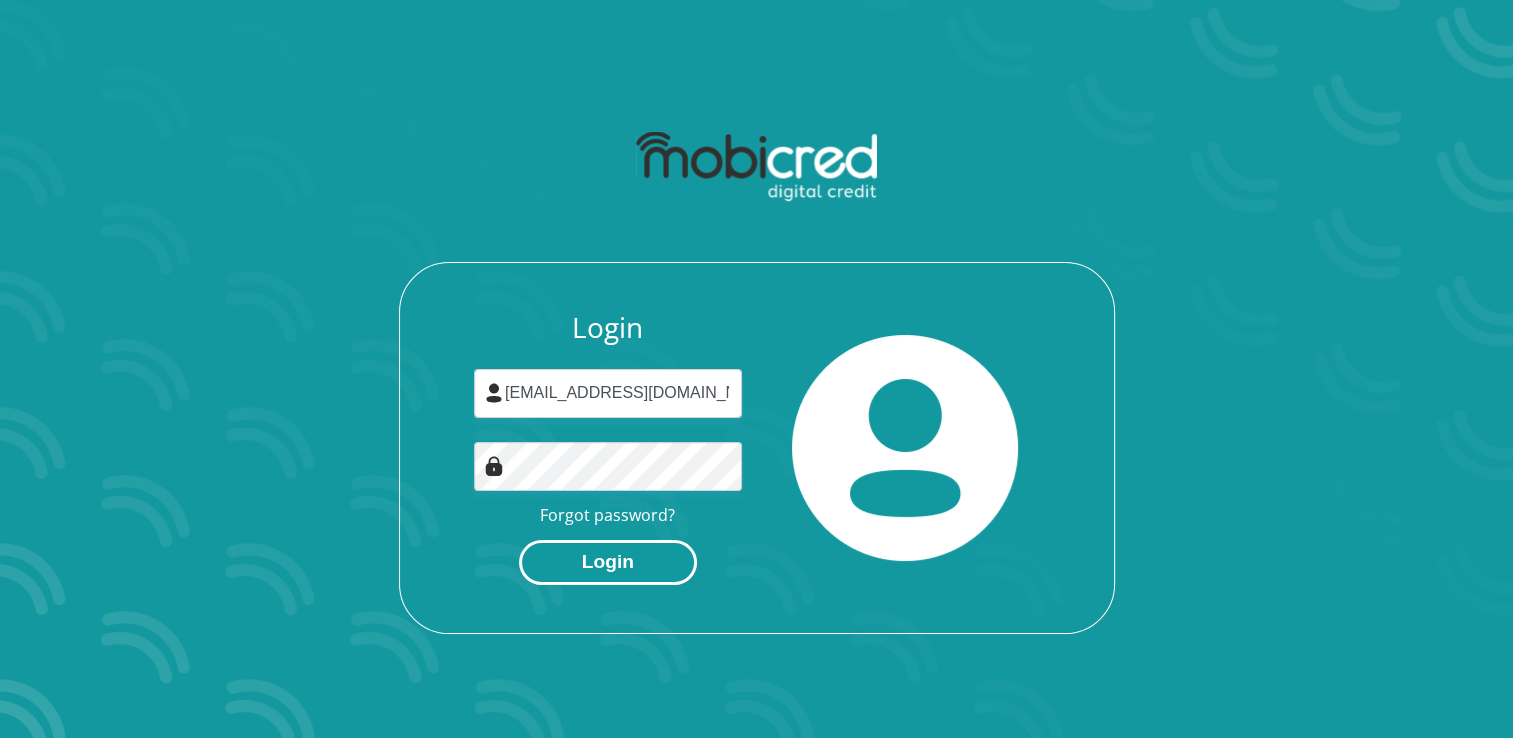 click on "Login" at bounding box center (608, 562) 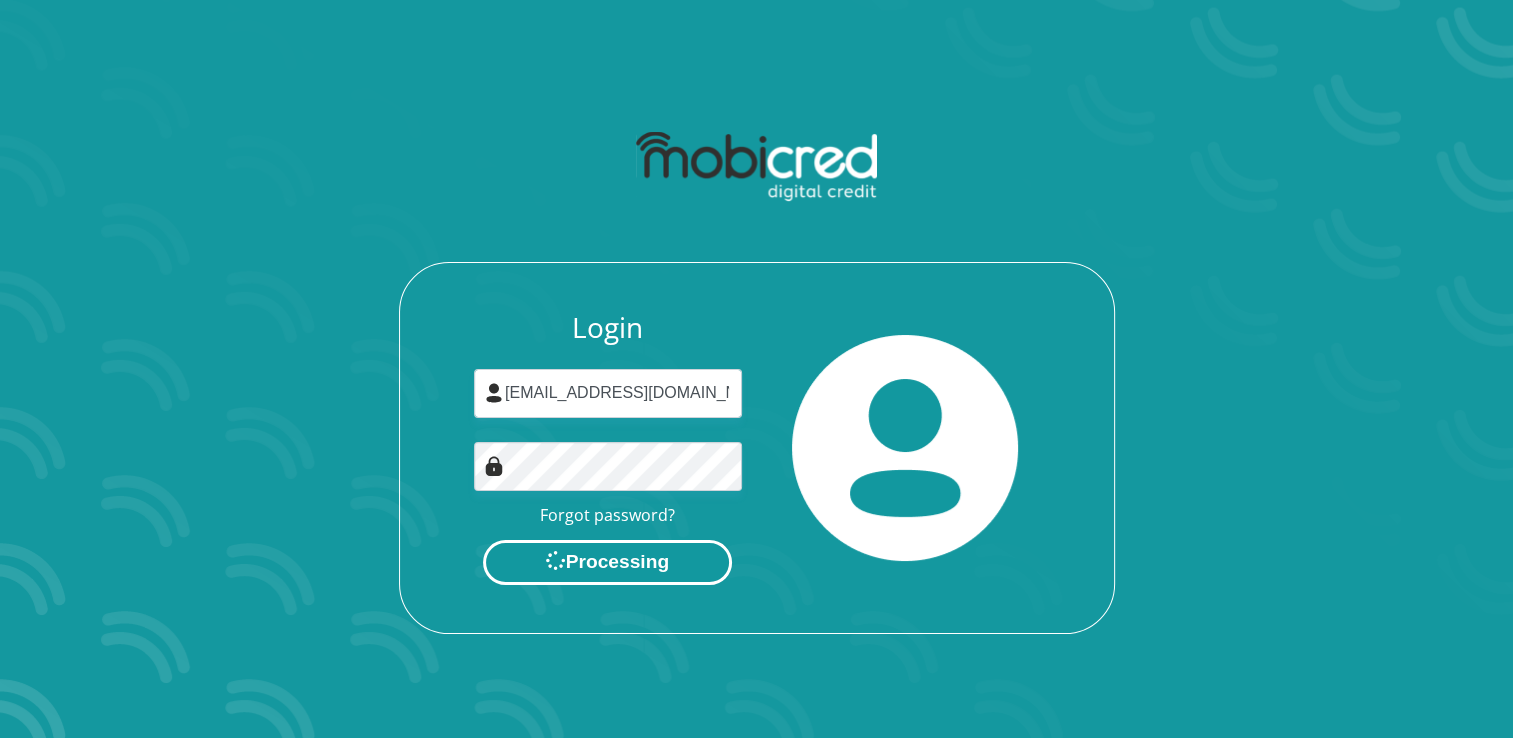 scroll, scrollTop: 0, scrollLeft: 0, axis: both 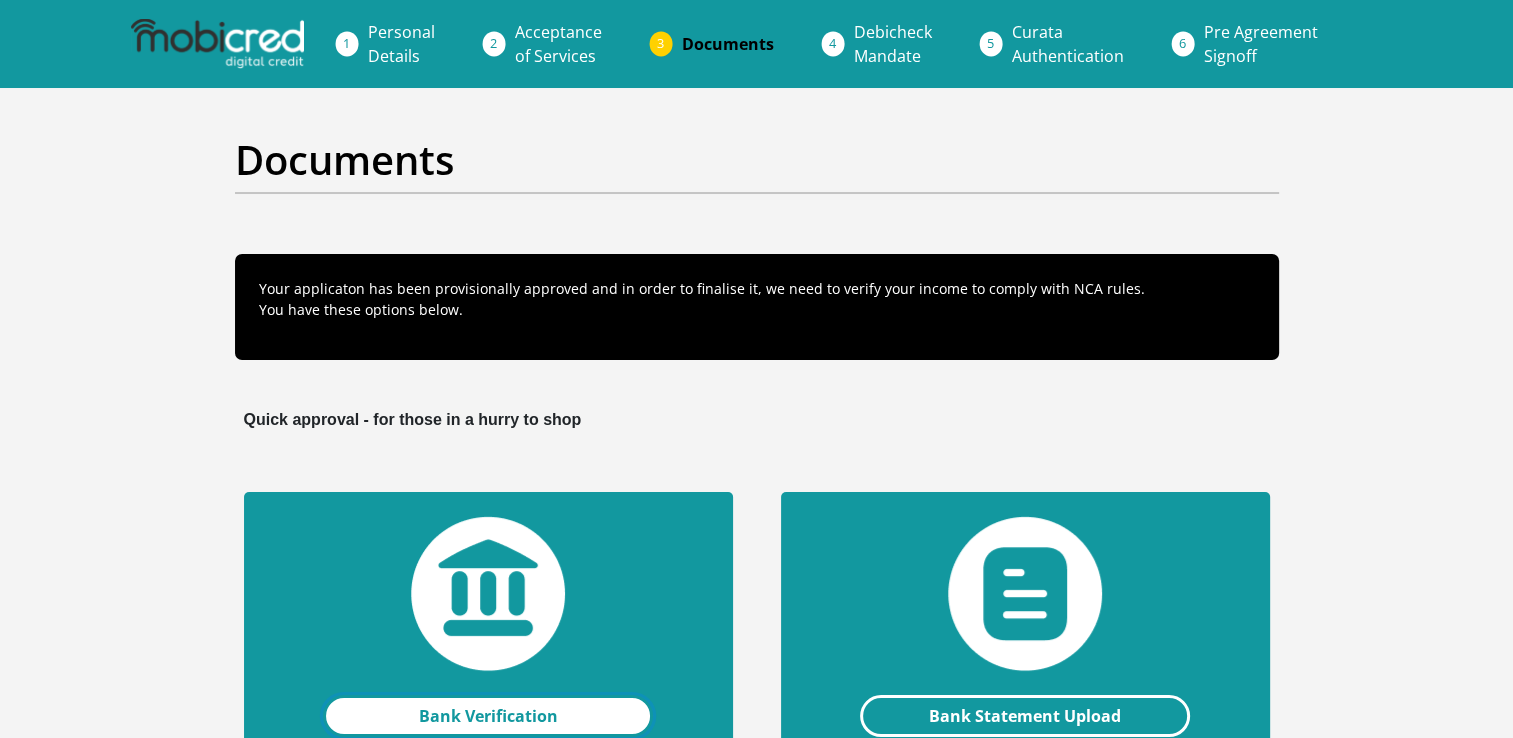 click on "Bank Verification" at bounding box center (488, 716) 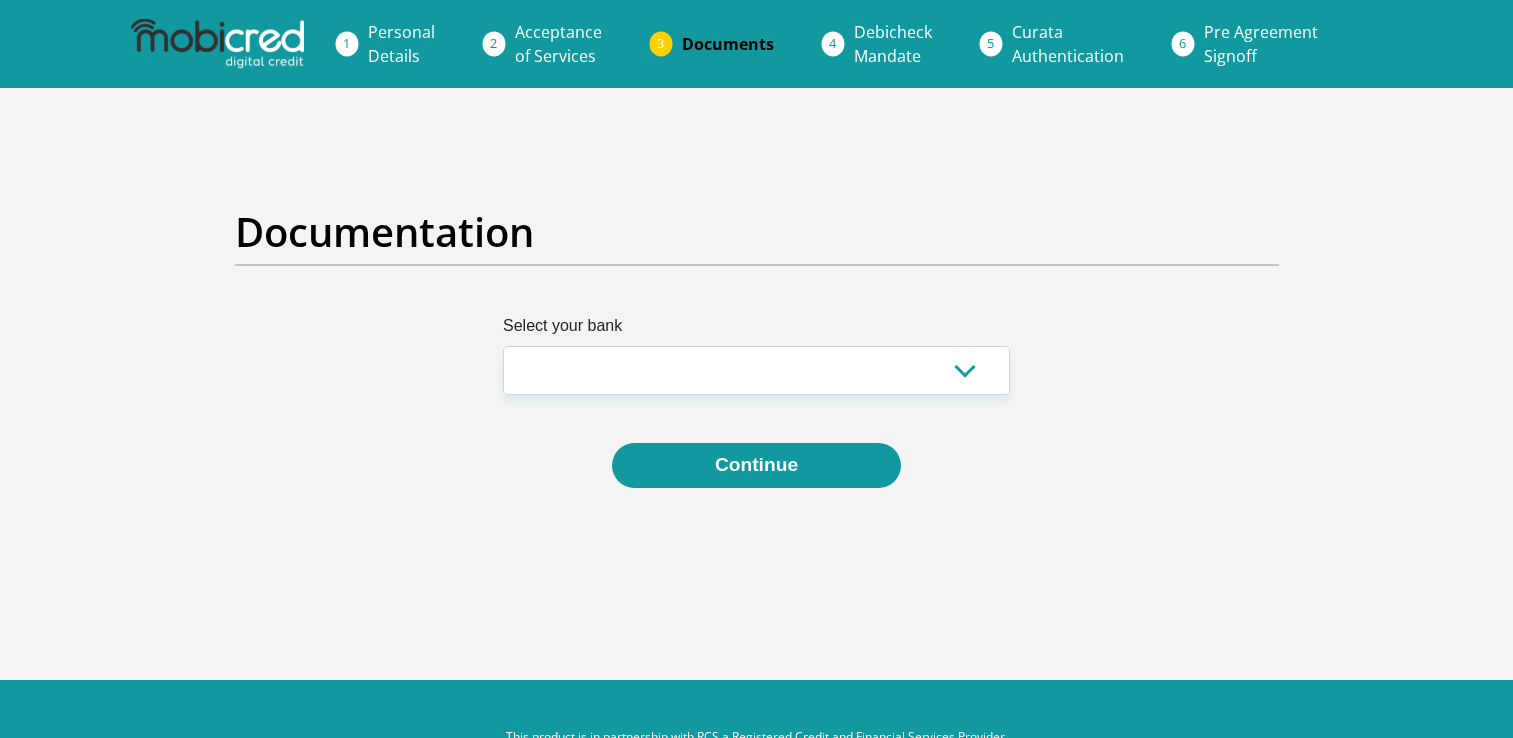 scroll, scrollTop: 0, scrollLeft: 0, axis: both 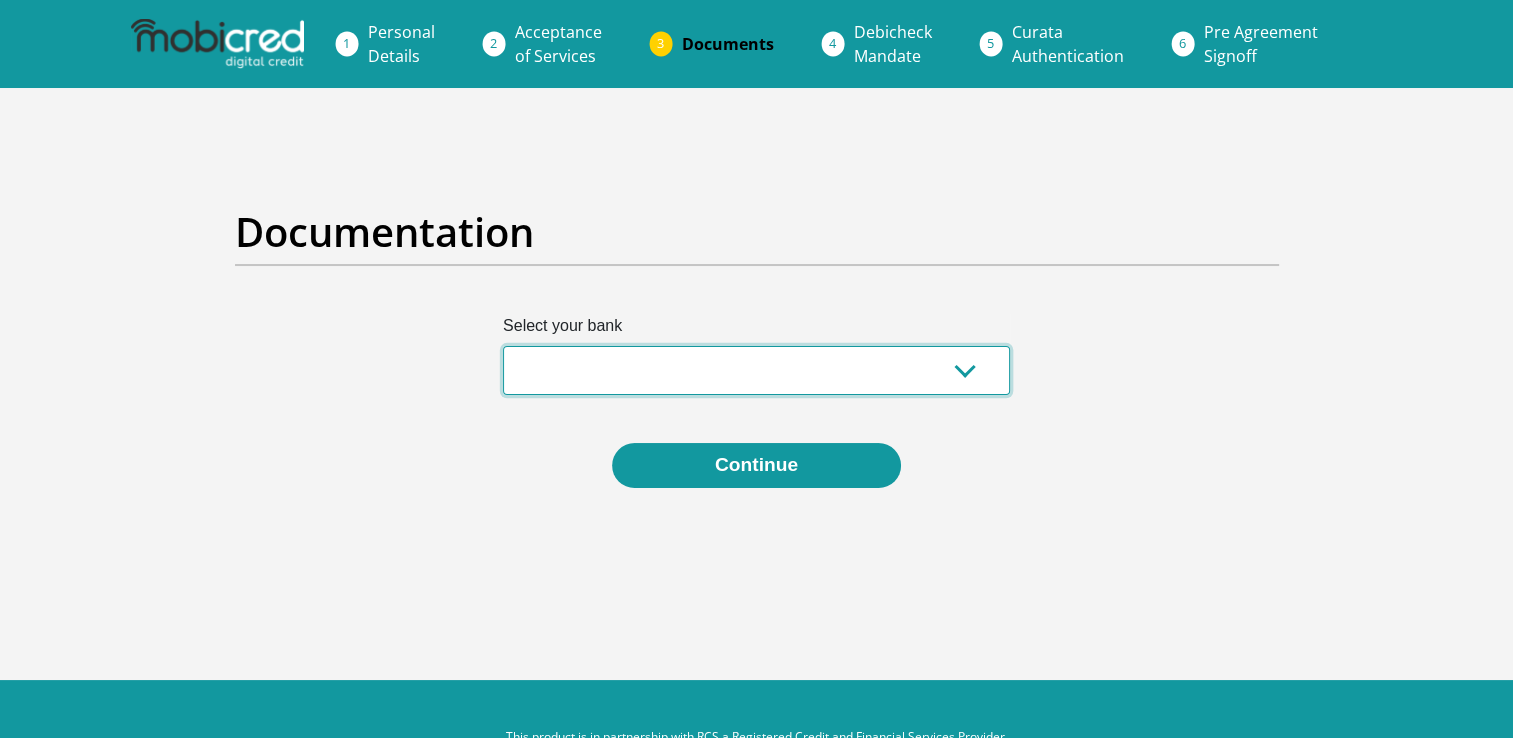 click on "Absa
Capitec Bank
Discovery Bank
First National Bank
Nedbank
Standard Bank
TymeBank" at bounding box center [756, 370] 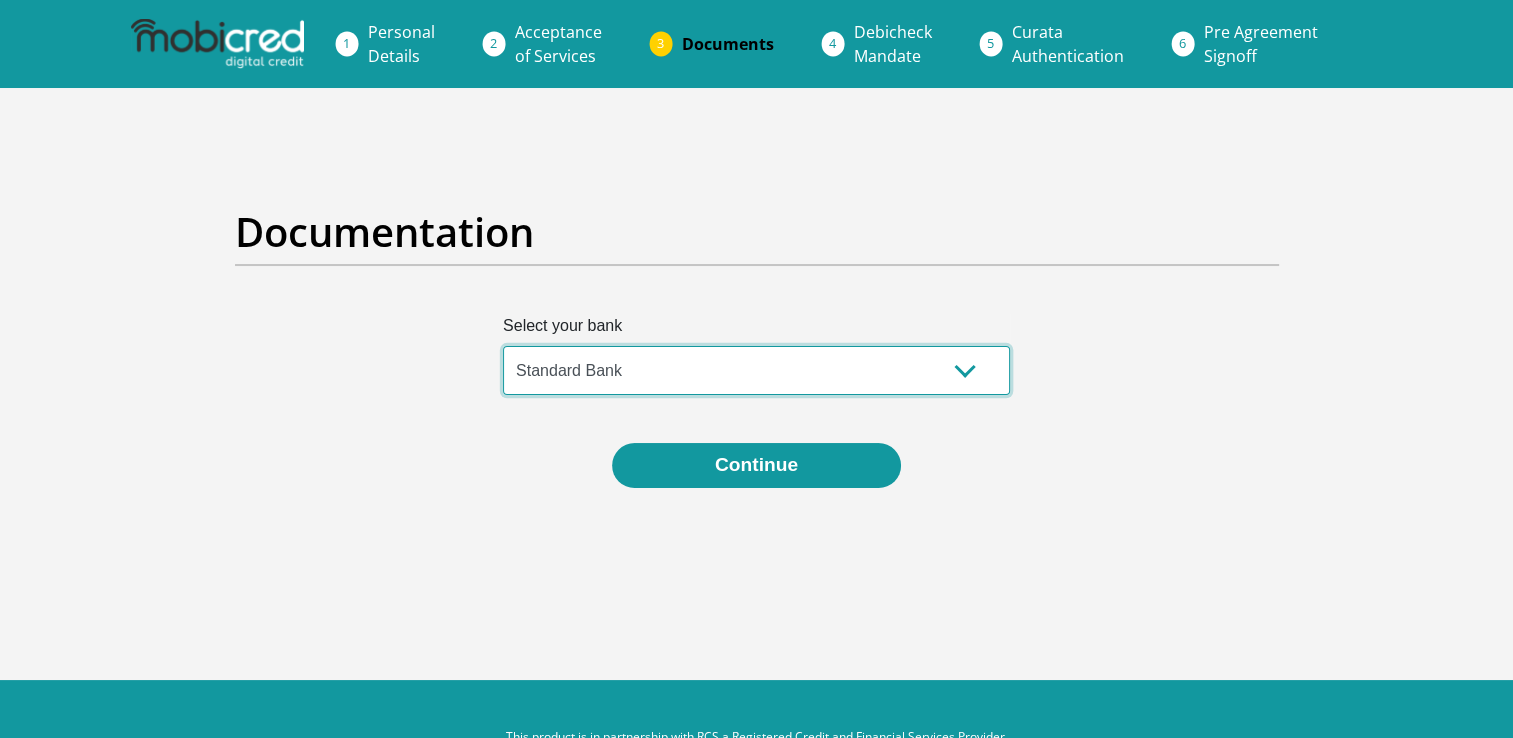 click on "Absa
Capitec Bank
Discovery Bank
First National Bank
Nedbank
Standard Bank
TymeBank" at bounding box center [756, 370] 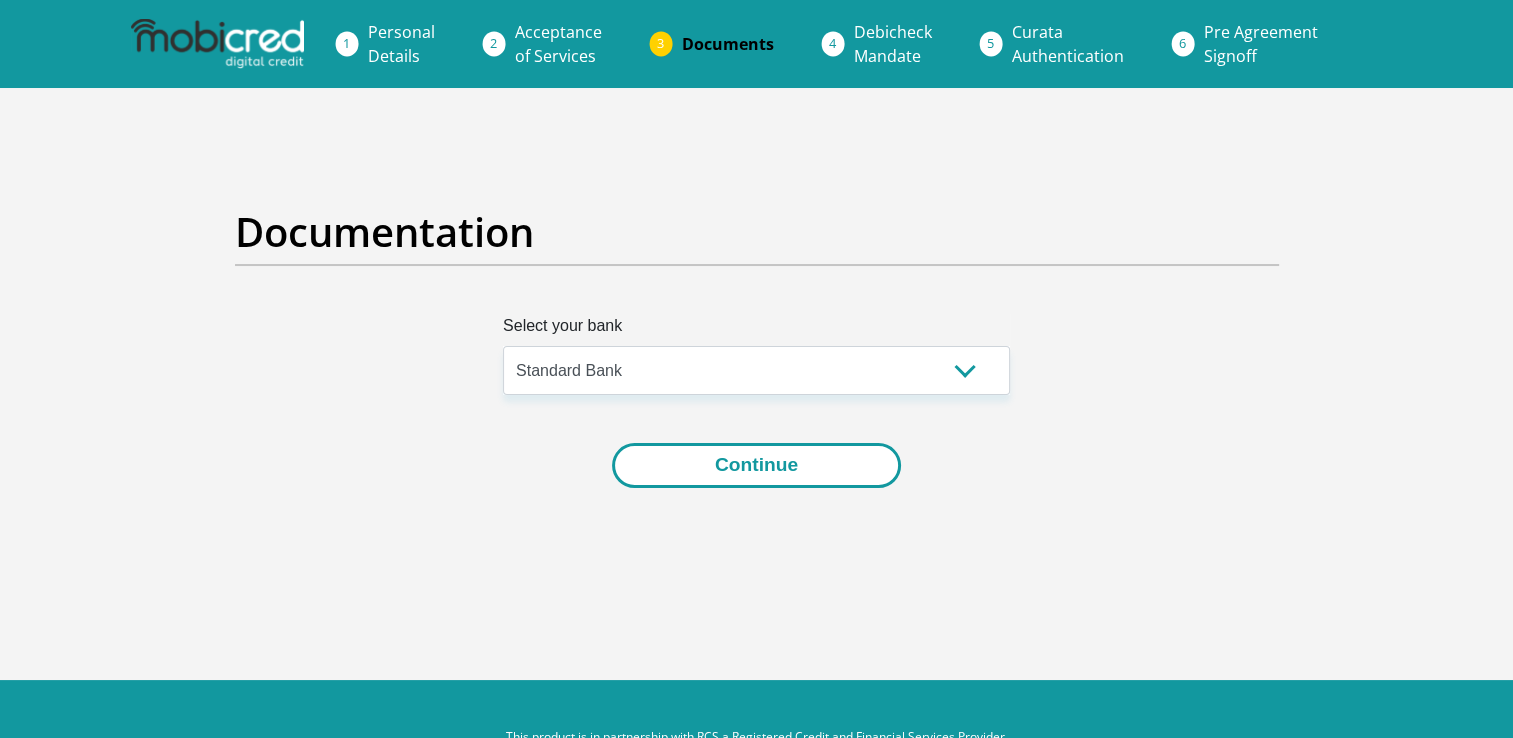 click on "Continue" at bounding box center (756, 465) 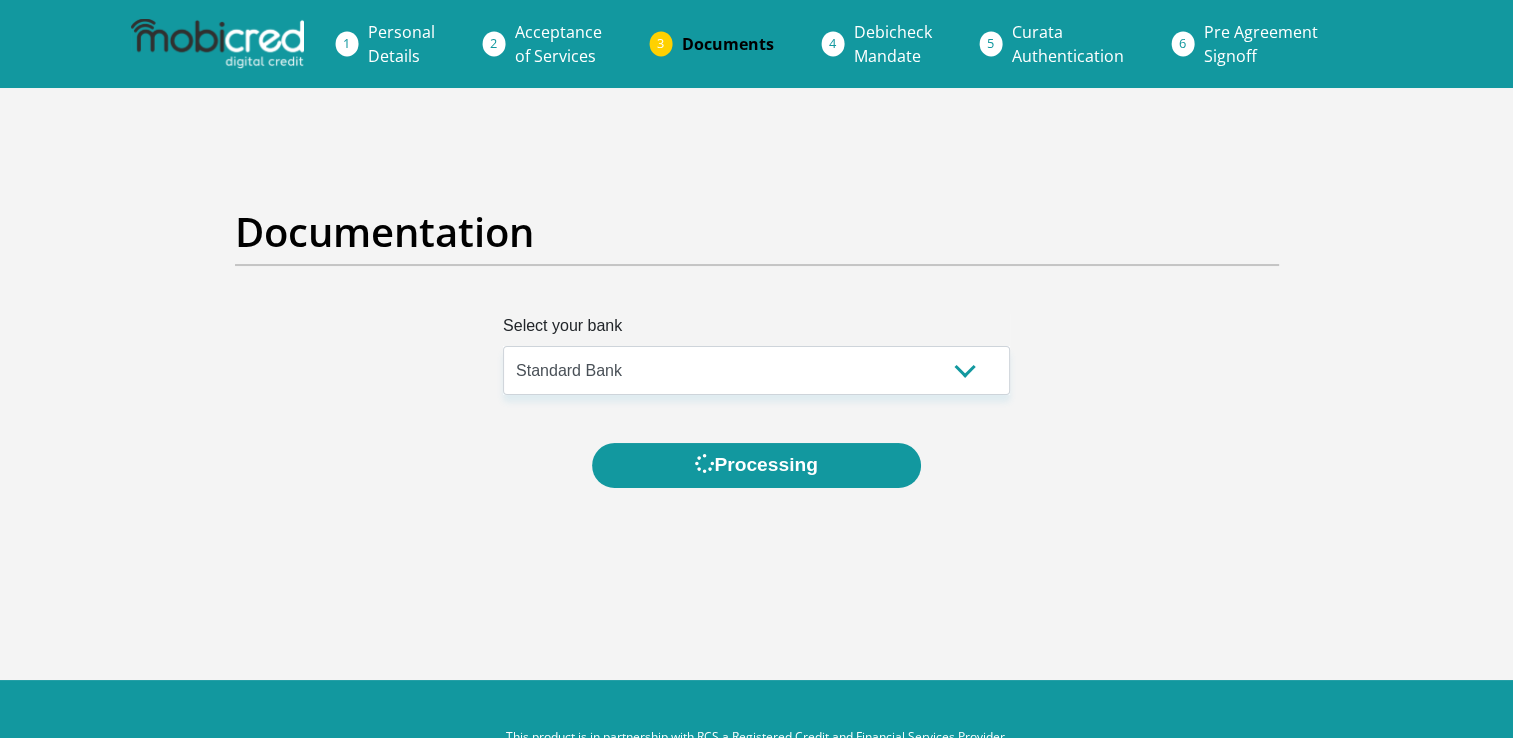 scroll, scrollTop: 0, scrollLeft: 0, axis: both 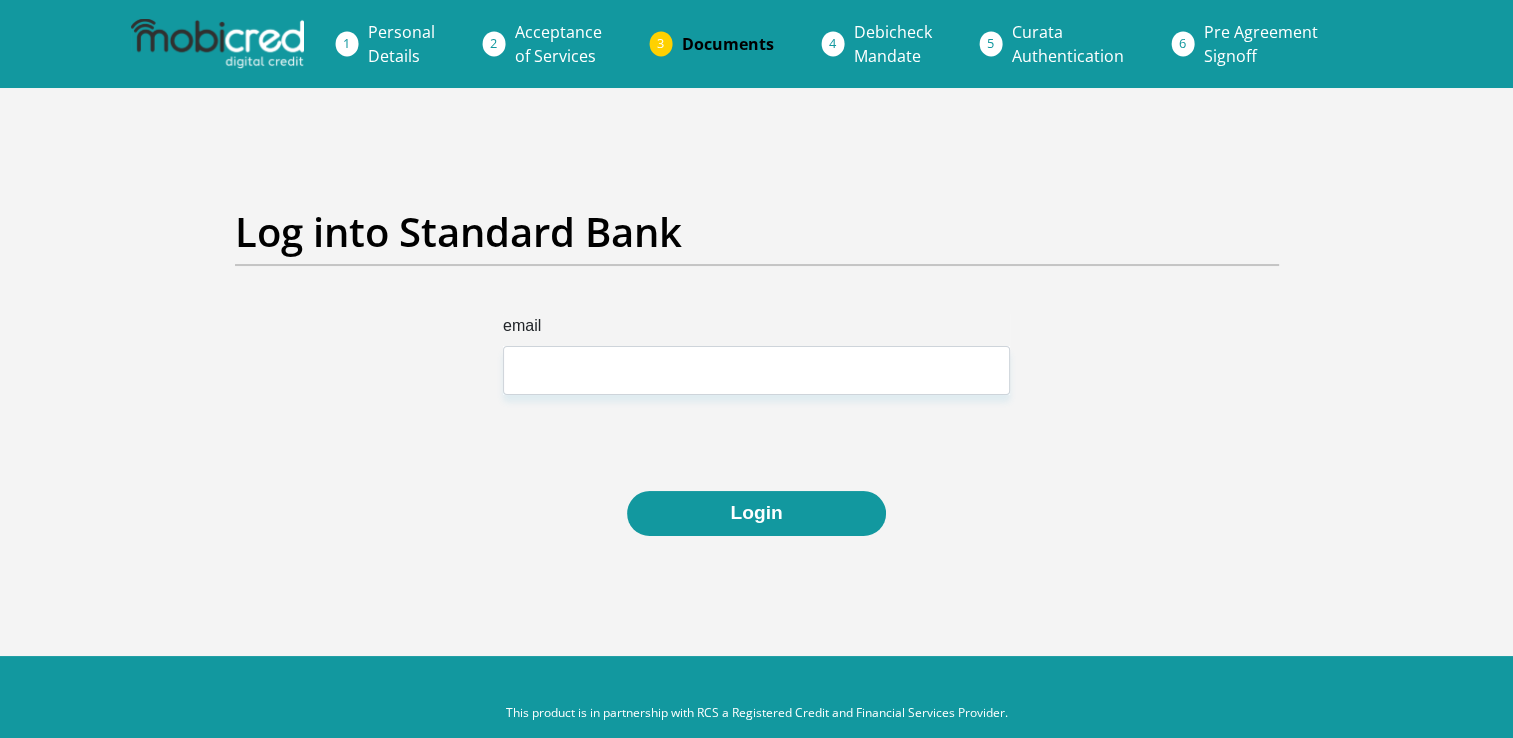 click on "email" at bounding box center [757, 402] 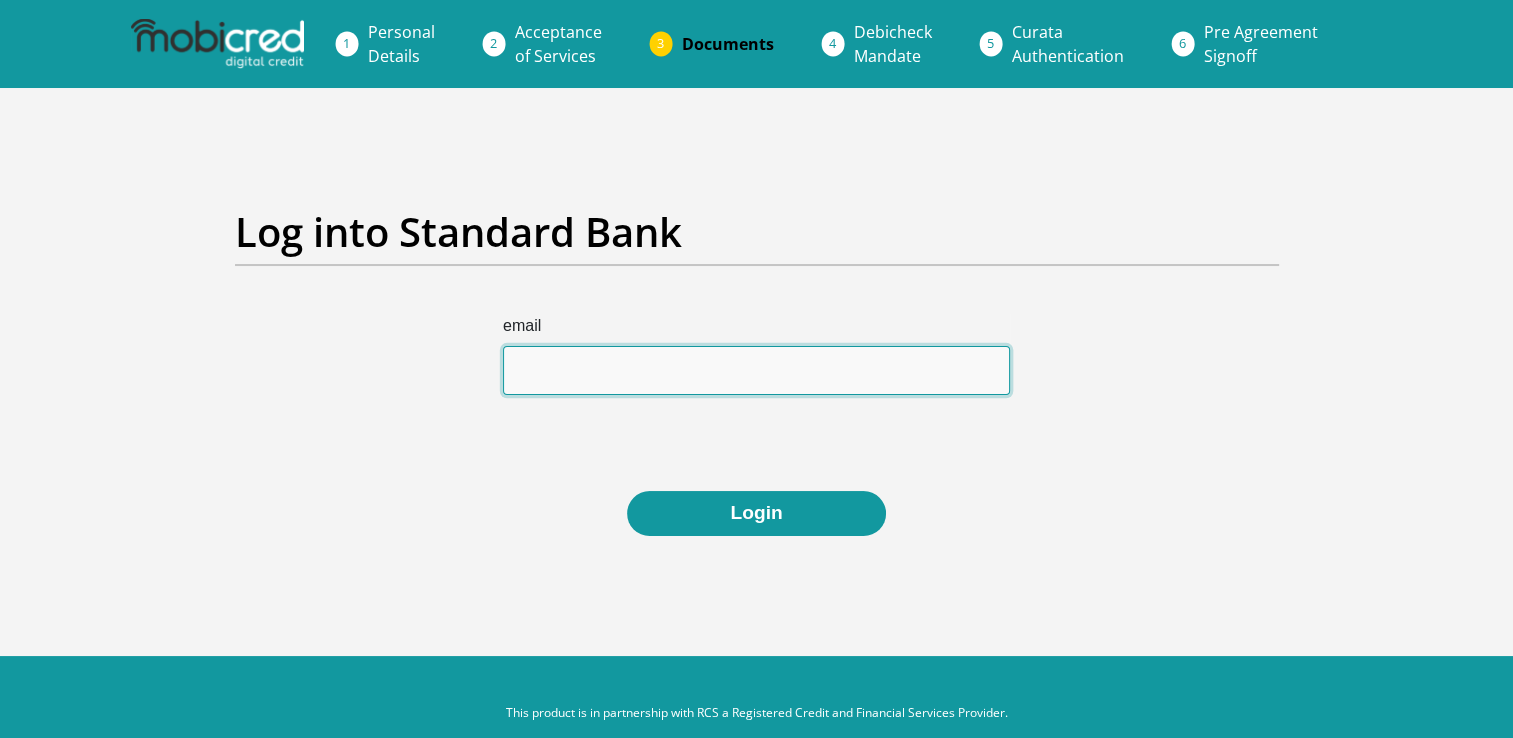 click on "email" at bounding box center (756, 370) 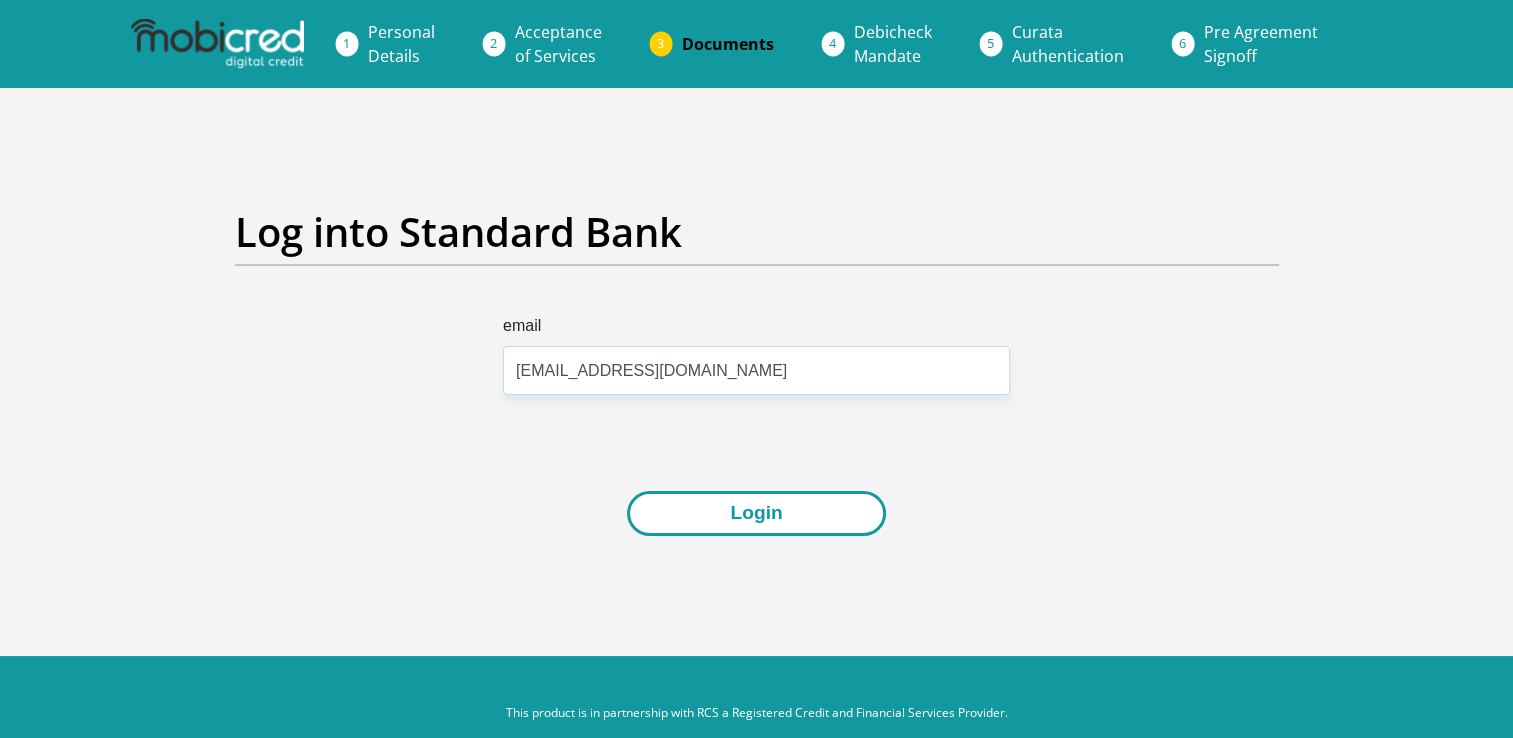 click on "Login" at bounding box center [756, 513] 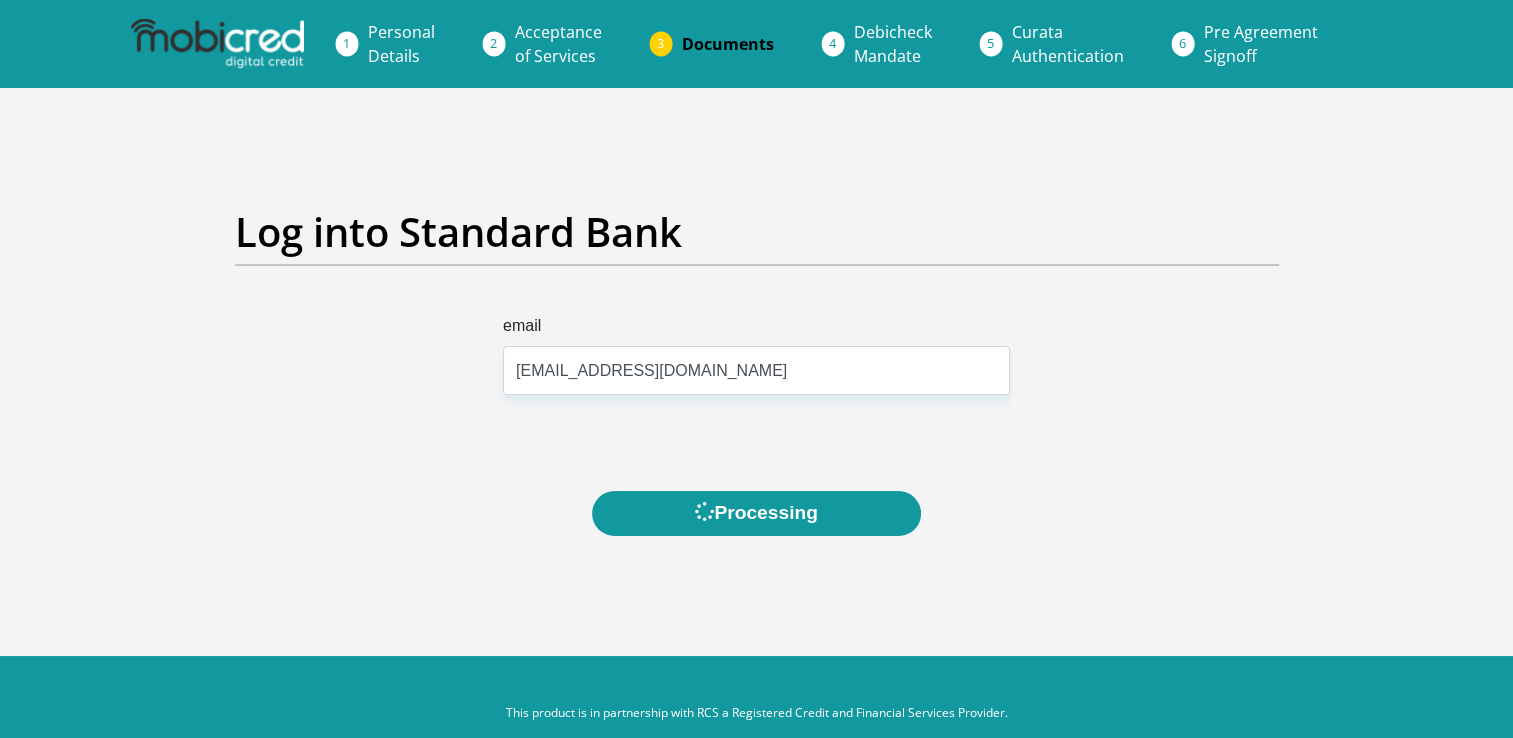scroll, scrollTop: 0, scrollLeft: 0, axis: both 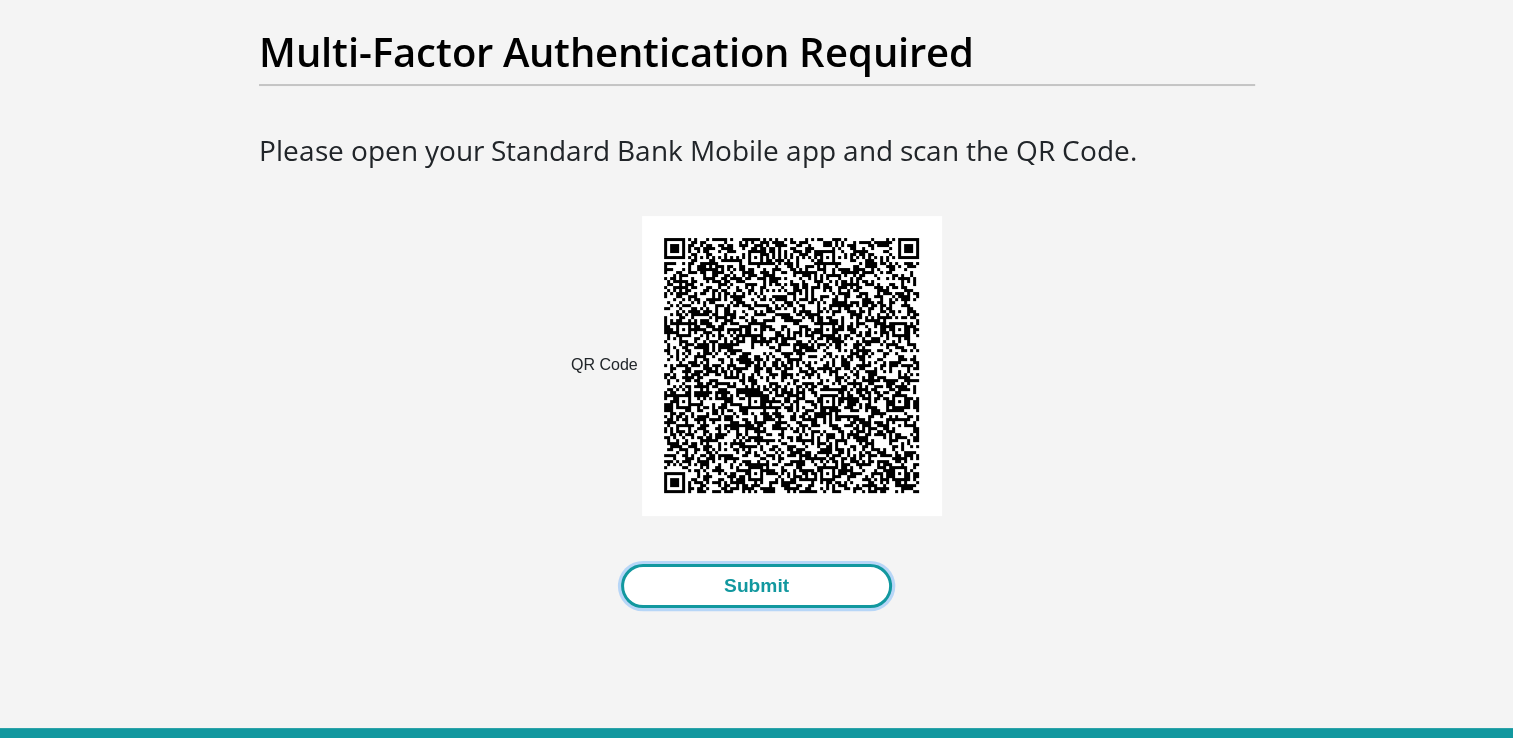 click on "Submit" at bounding box center [756, 586] 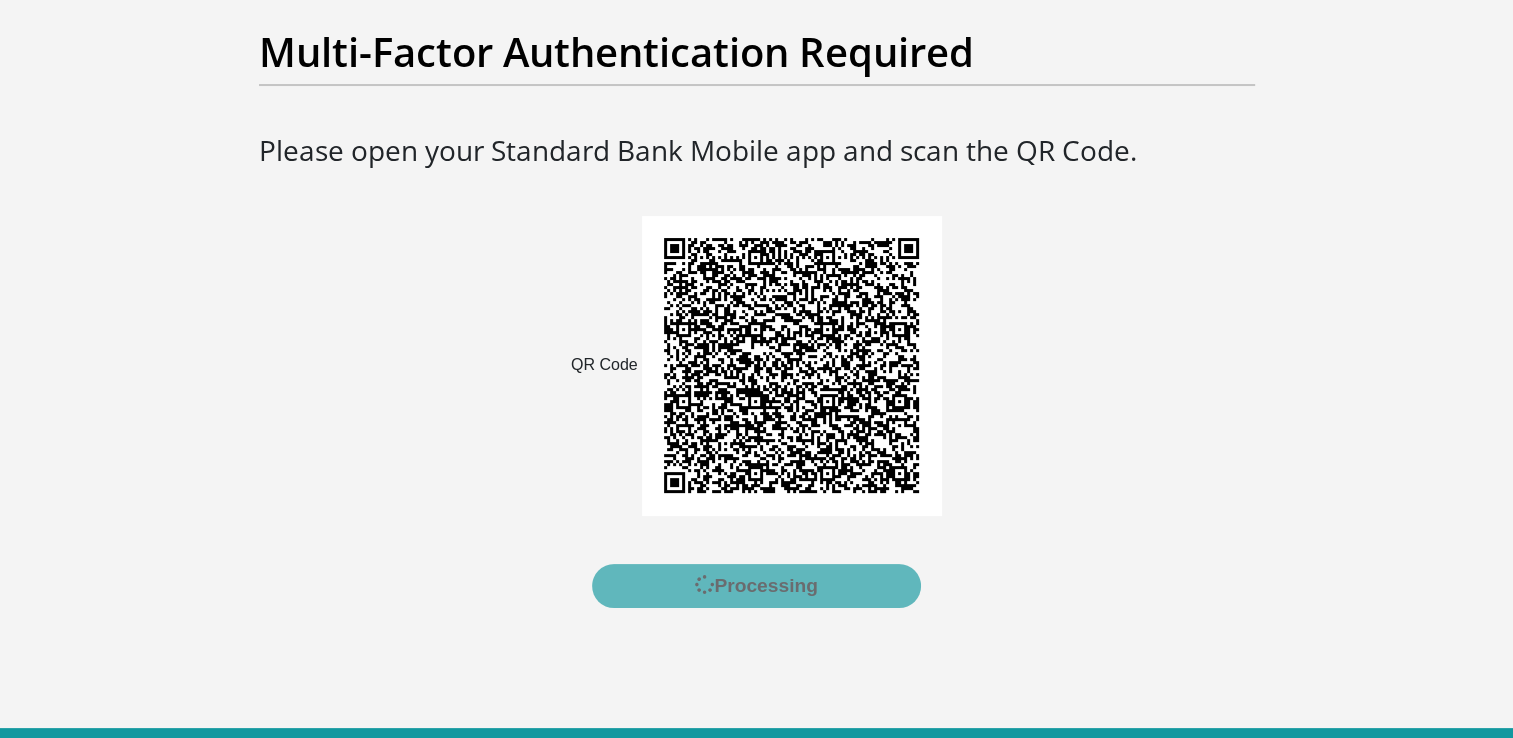 scroll, scrollTop: 0, scrollLeft: 0, axis: both 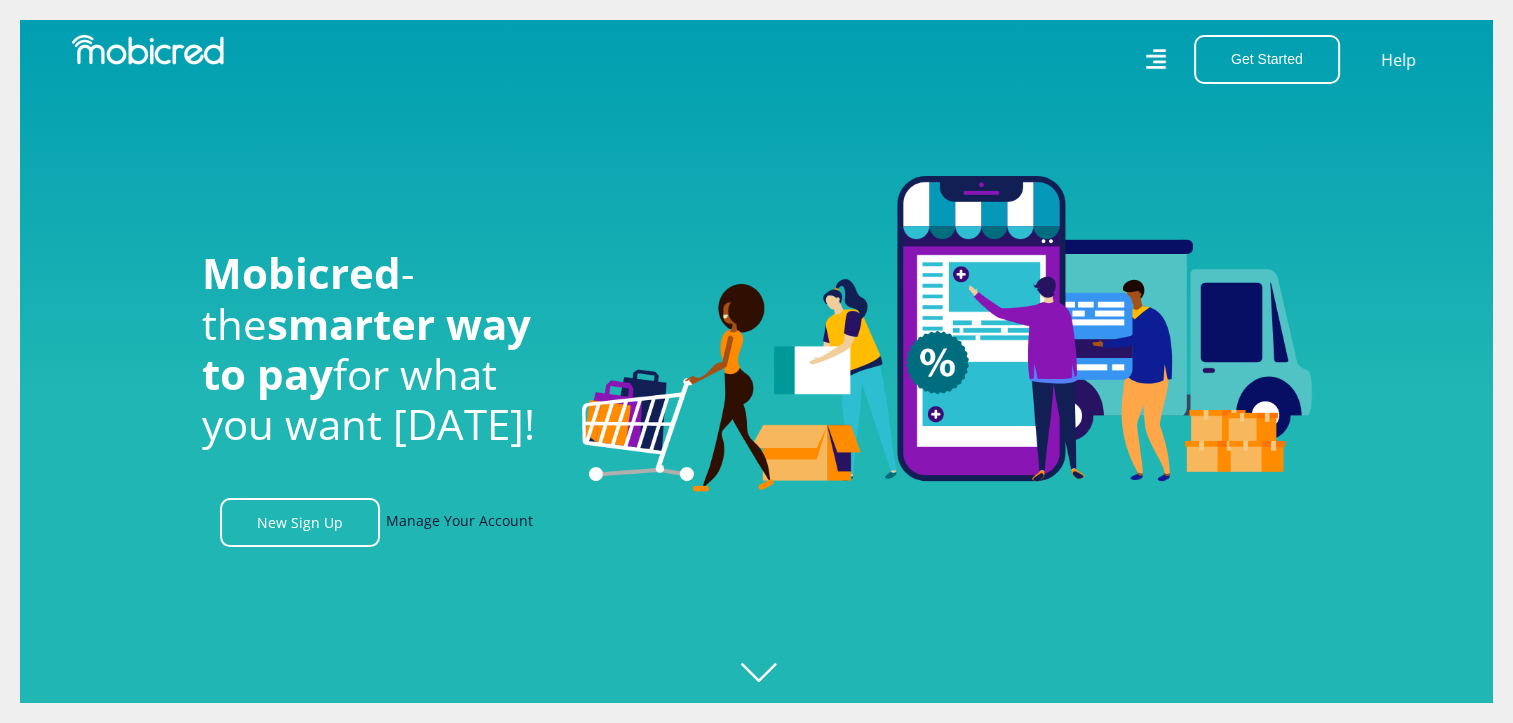 click on "Manage Your Account" at bounding box center [459, 522] 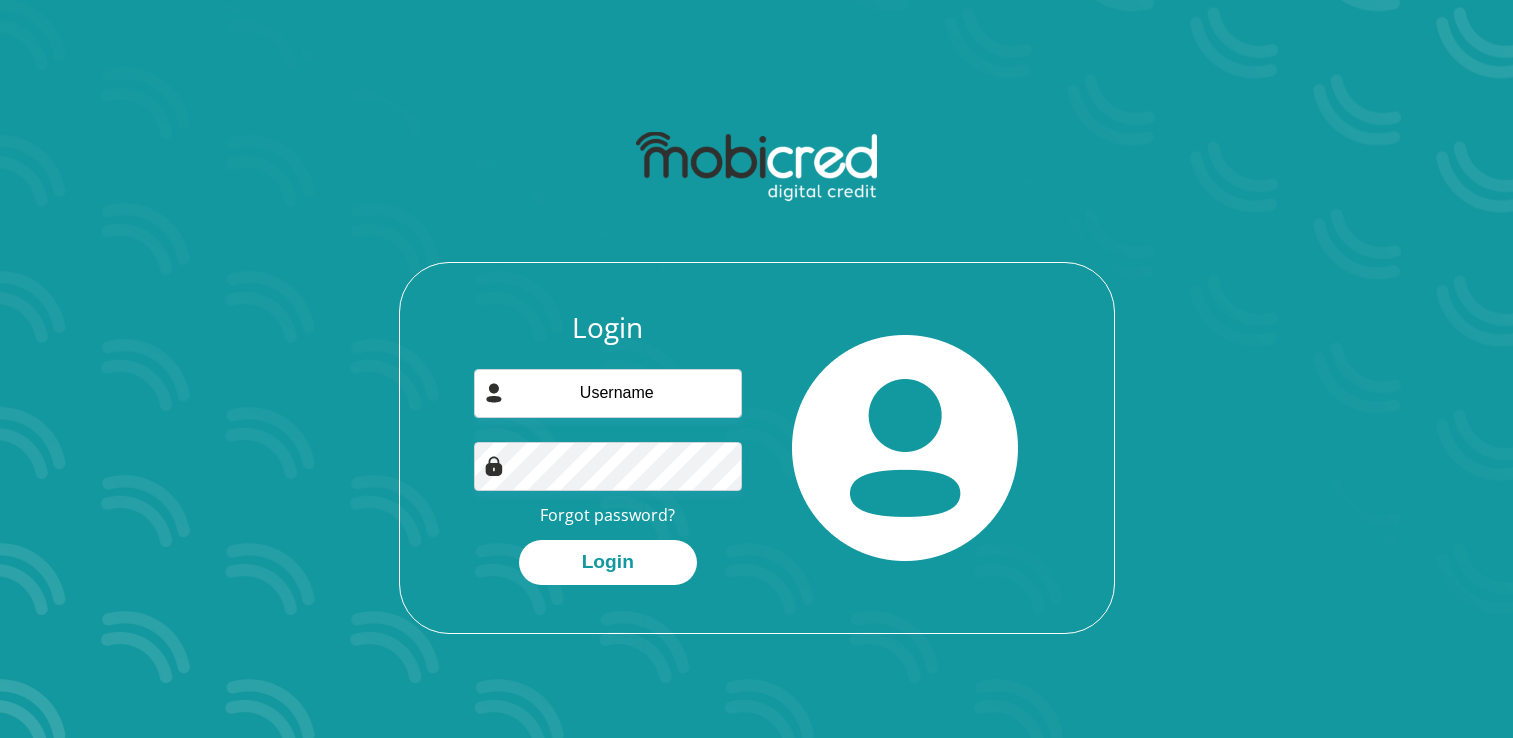 scroll, scrollTop: 0, scrollLeft: 0, axis: both 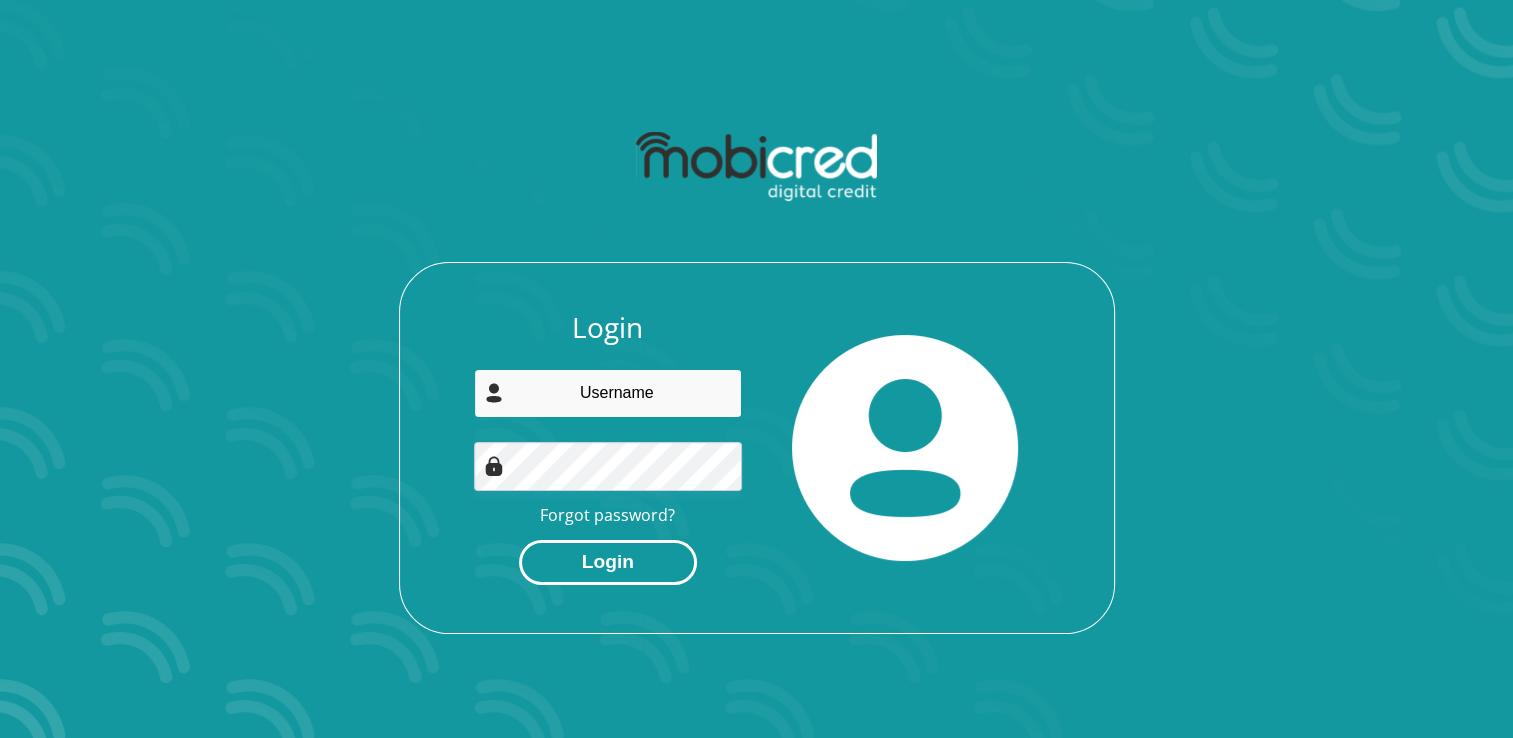 type on "[EMAIL_ADDRESS][DOMAIN_NAME]" 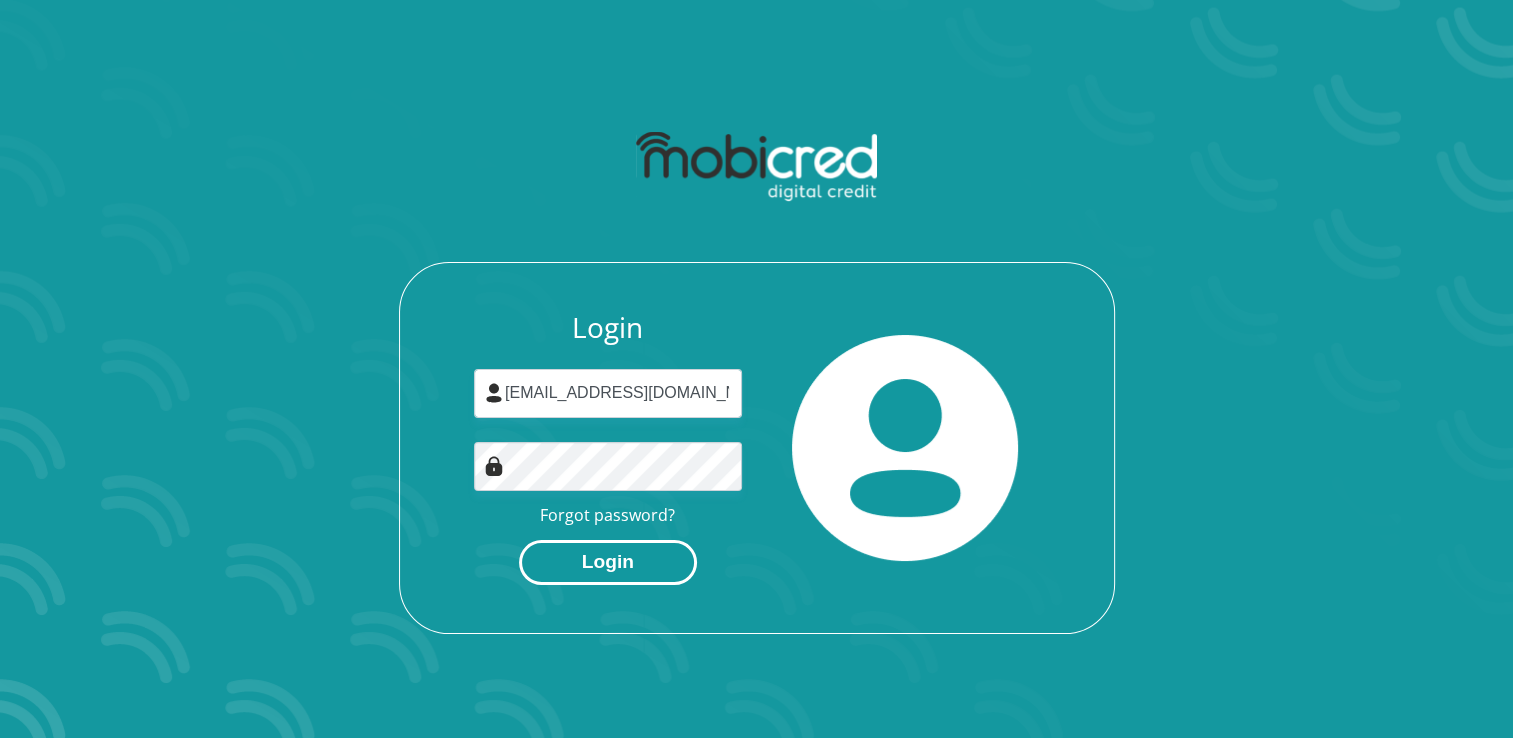 click on "Login" at bounding box center [608, 562] 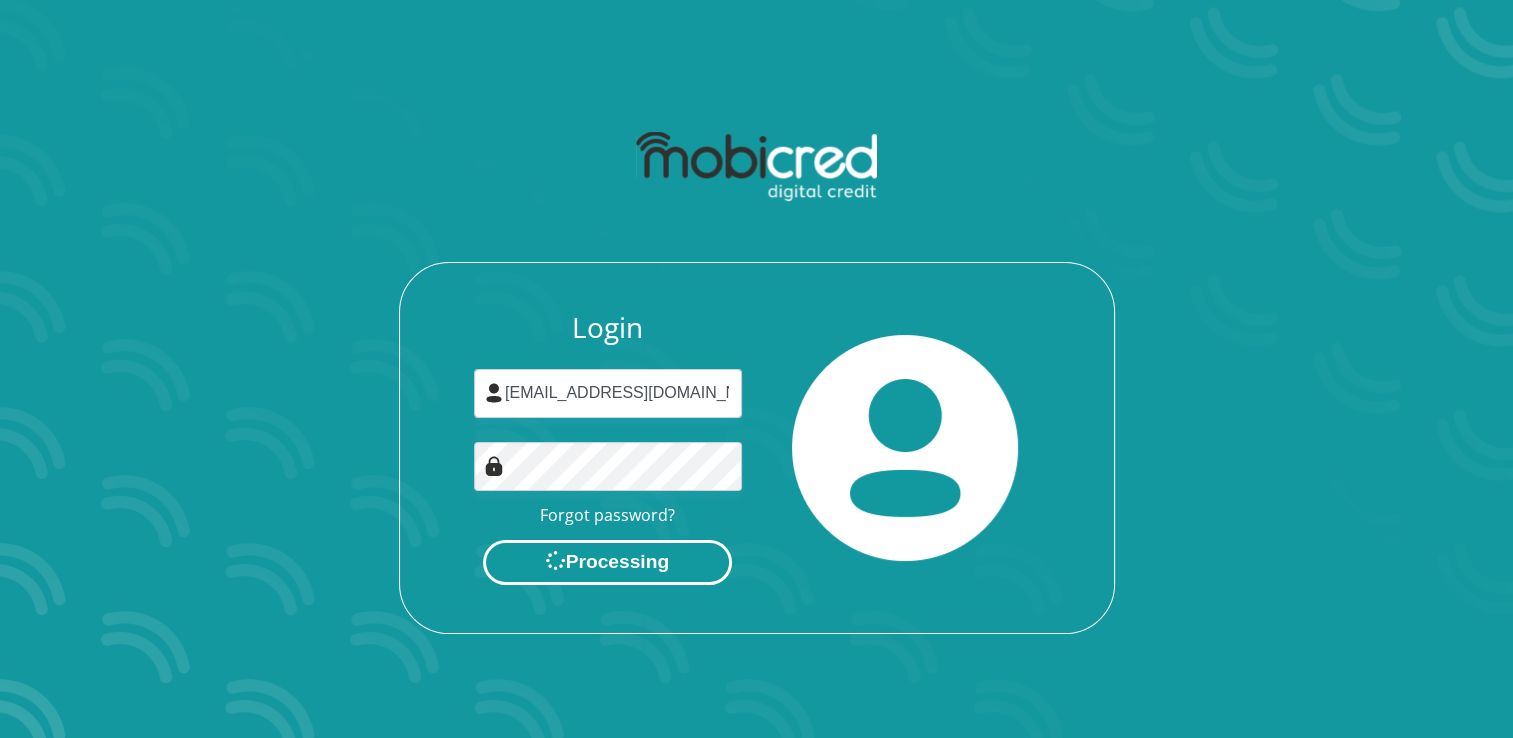 scroll, scrollTop: 0, scrollLeft: 0, axis: both 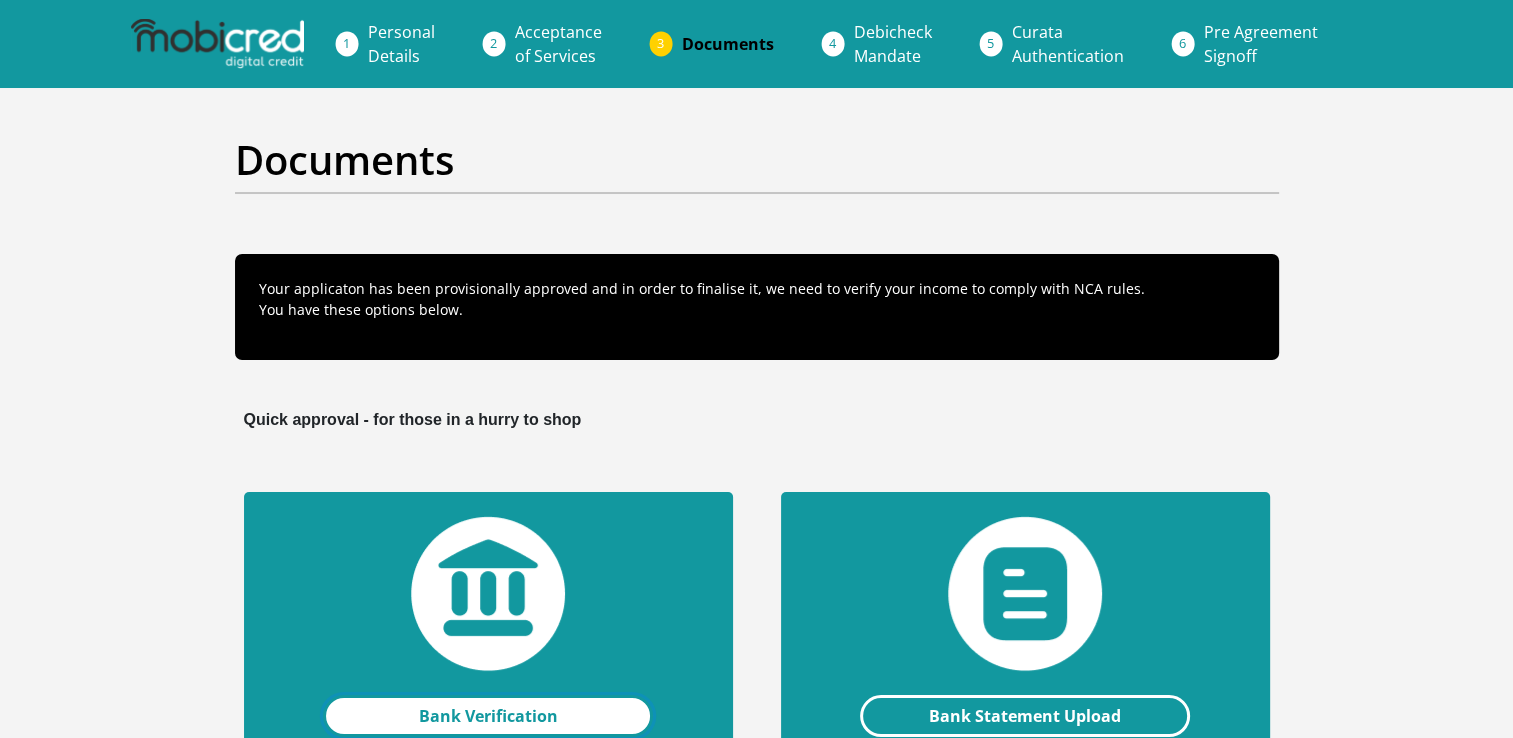 click on "Bank Verification" at bounding box center [488, 716] 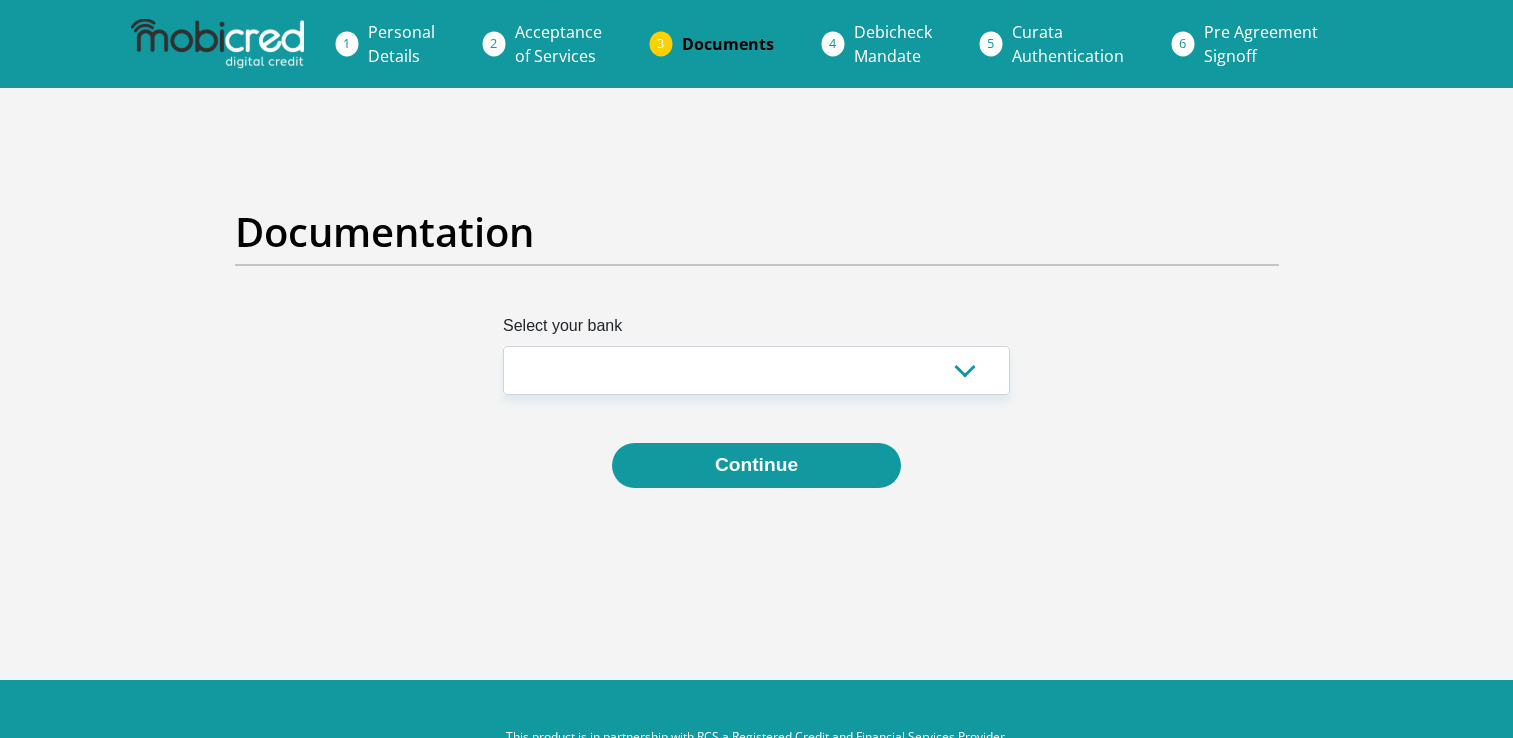 scroll, scrollTop: 0, scrollLeft: 0, axis: both 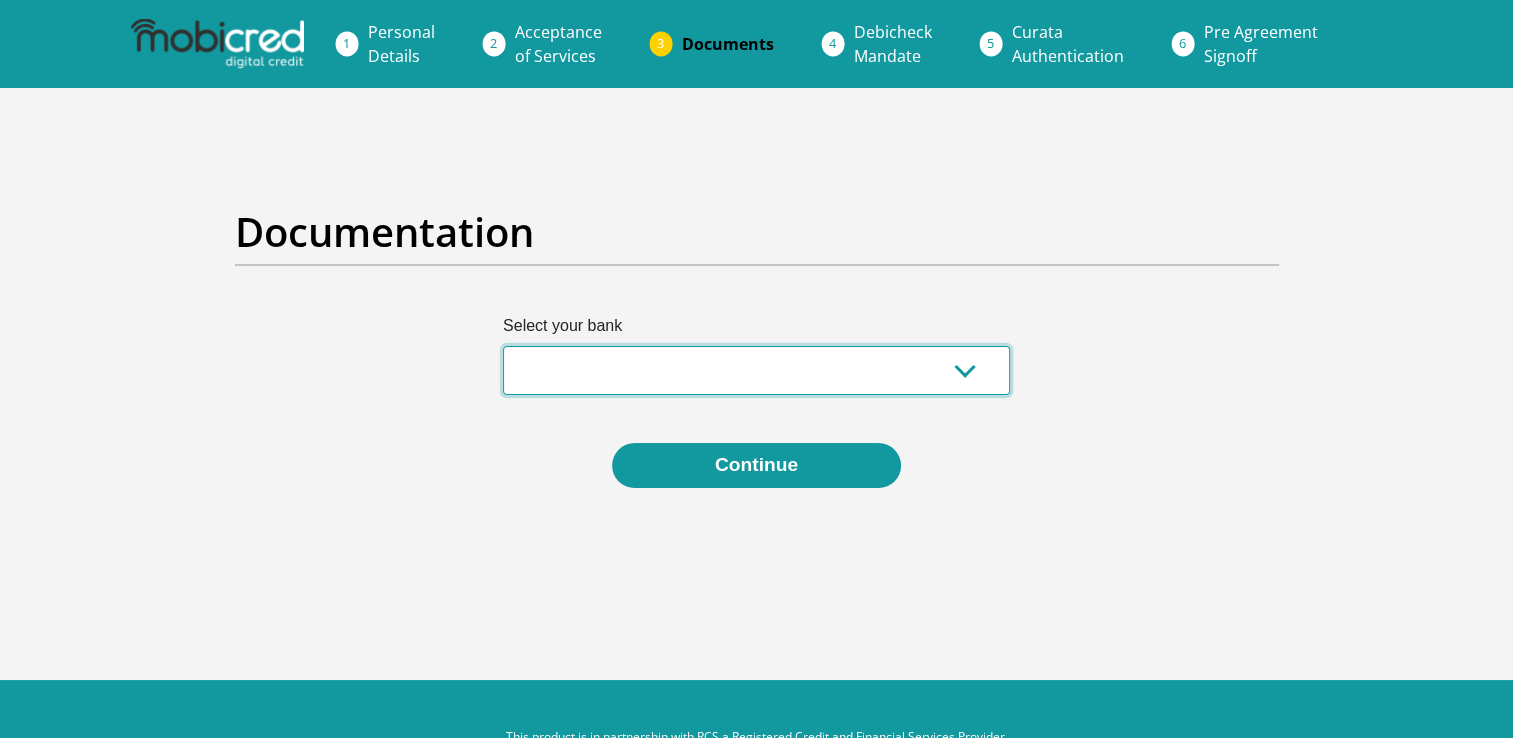 click on "Absa
Capitec Bank
Discovery Bank
First National Bank
Nedbank
Standard Bank
TymeBank" at bounding box center [756, 370] 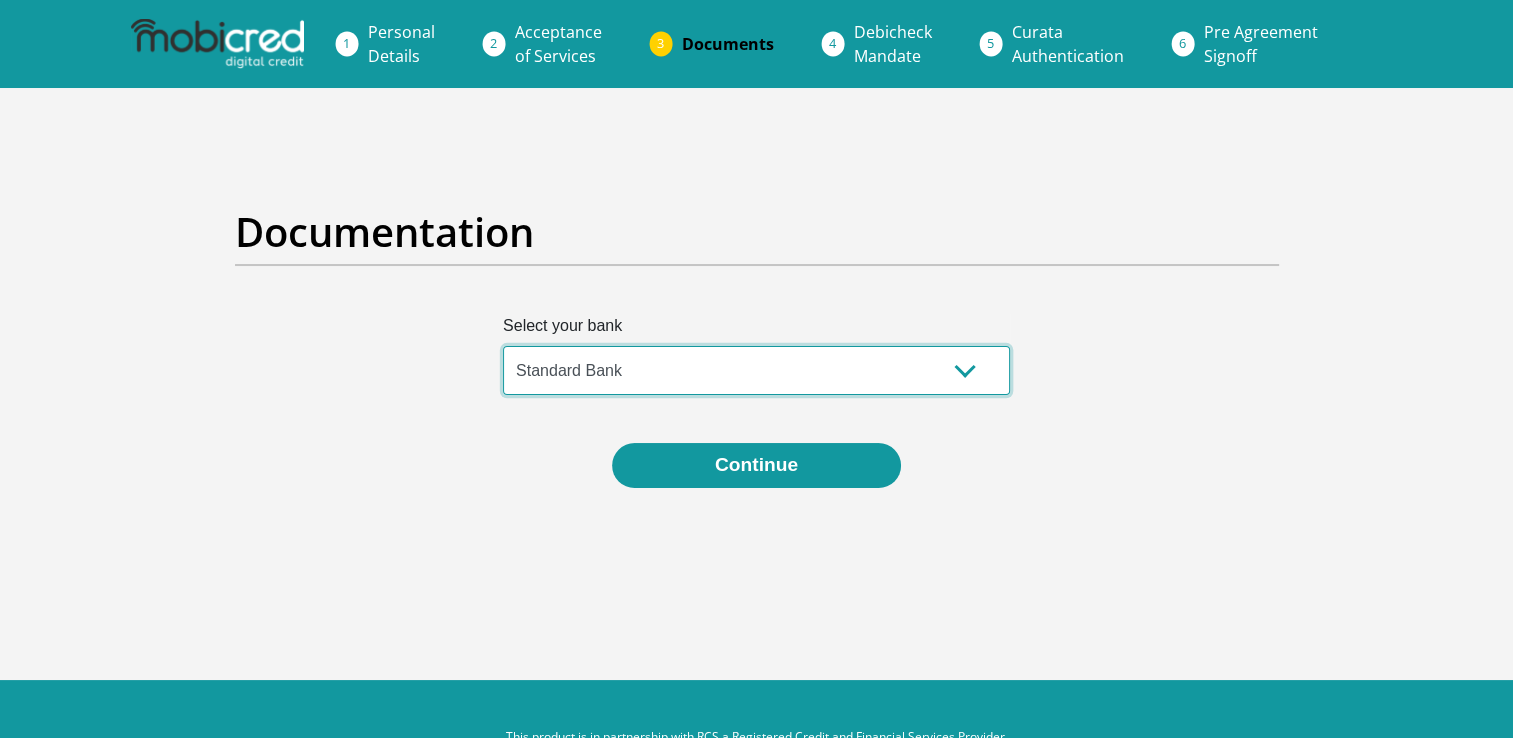 click on "Absa
Capitec Bank
Discovery Bank
First National Bank
Nedbank
Standard Bank
TymeBank" at bounding box center [756, 370] 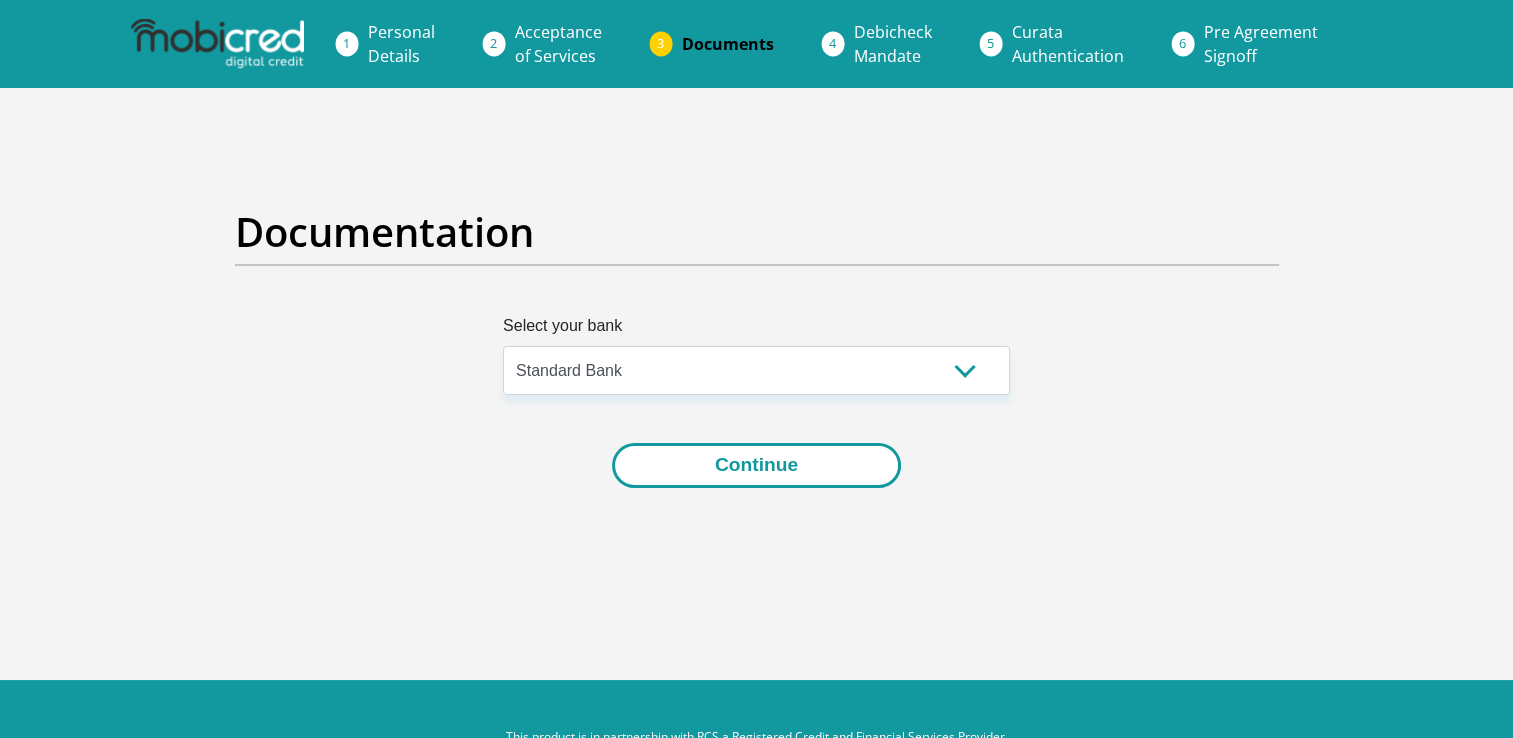 click on "Continue" at bounding box center [756, 465] 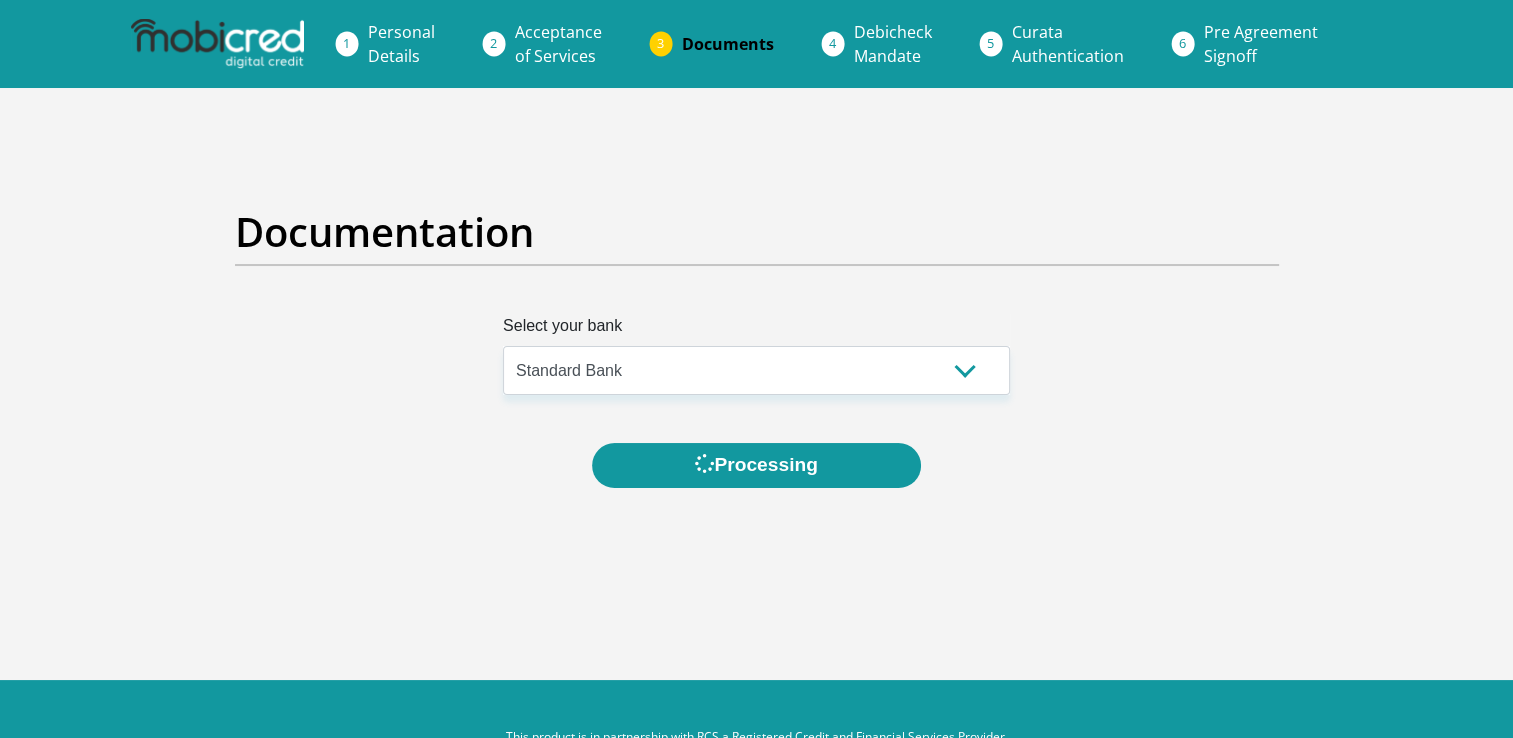 scroll, scrollTop: 0, scrollLeft: 0, axis: both 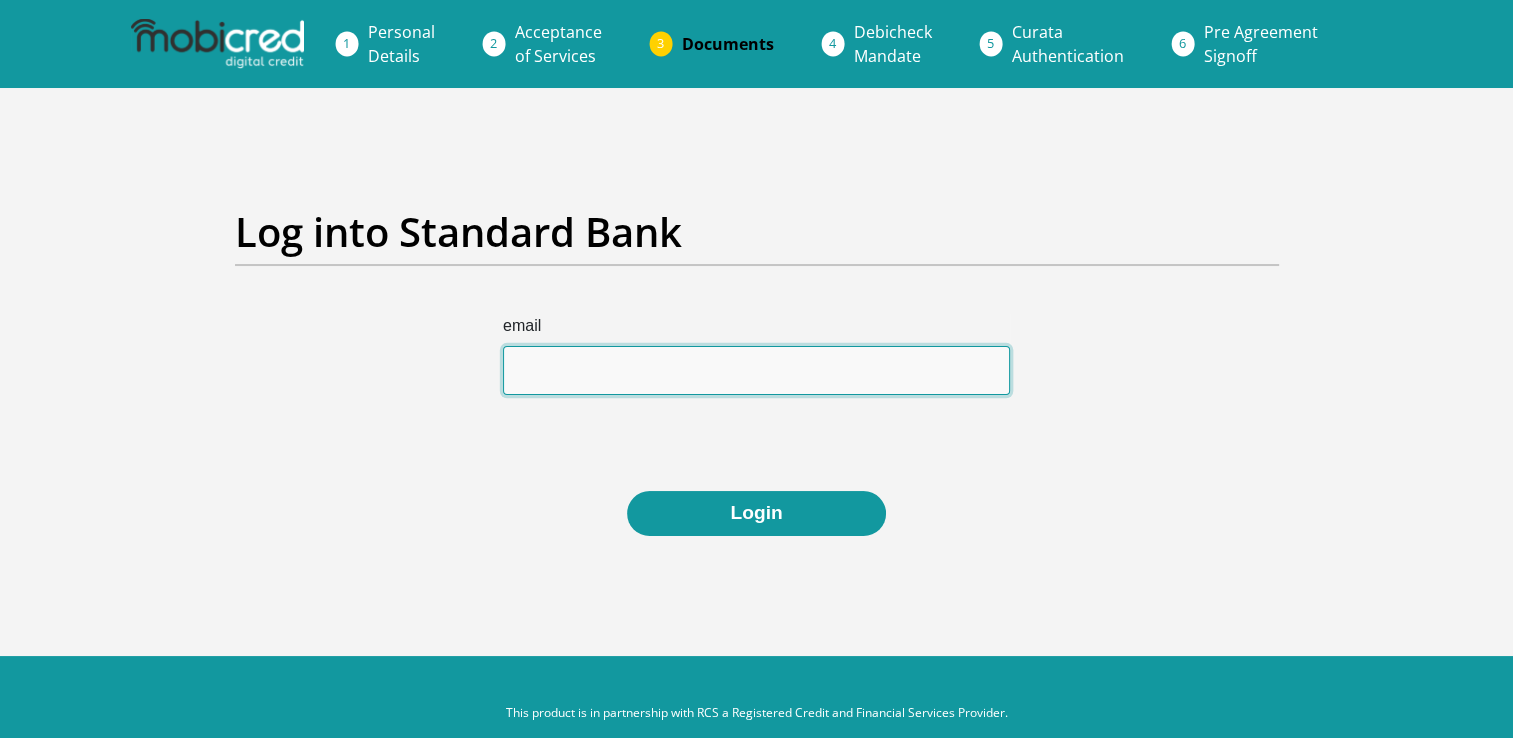 click on "email" at bounding box center (756, 370) 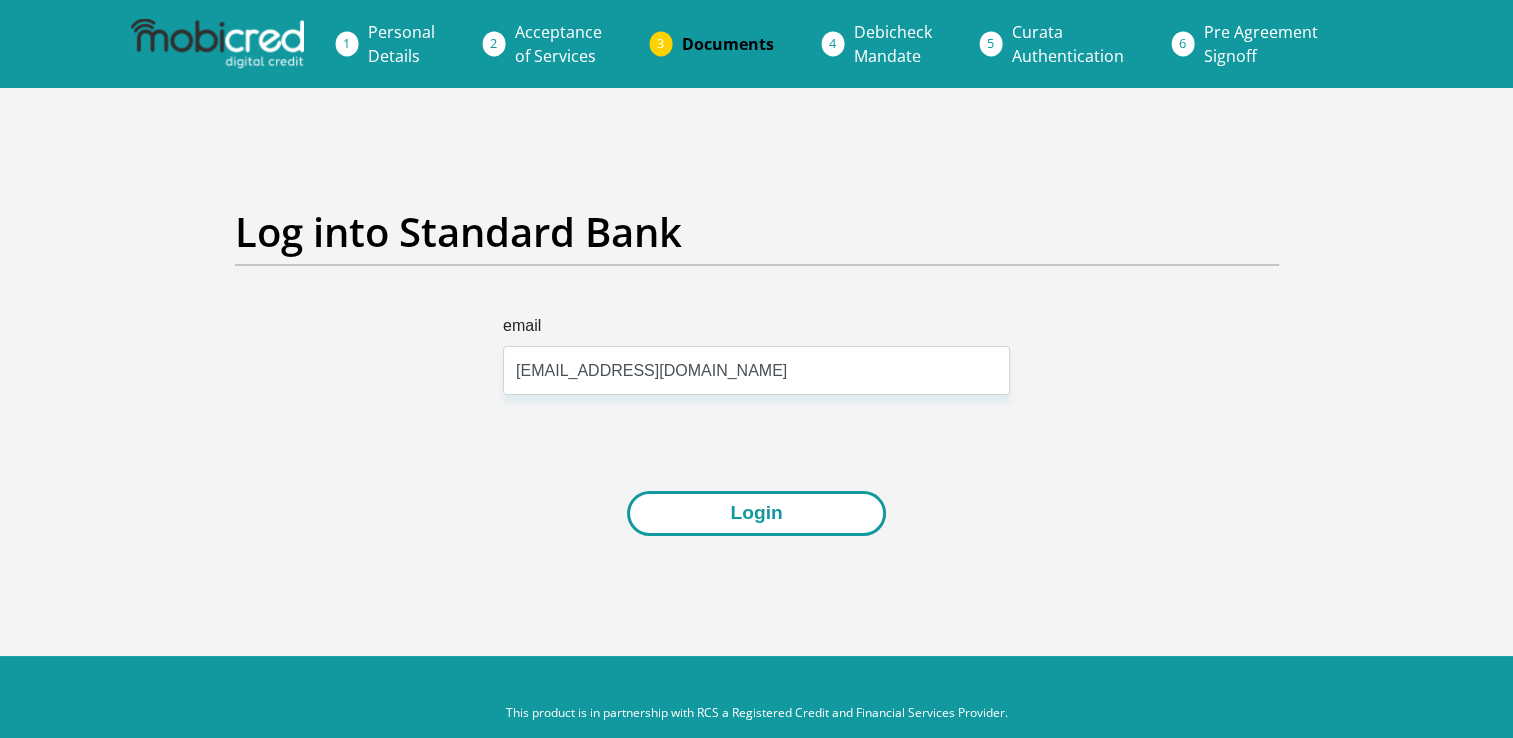 click on "Login" at bounding box center (756, 513) 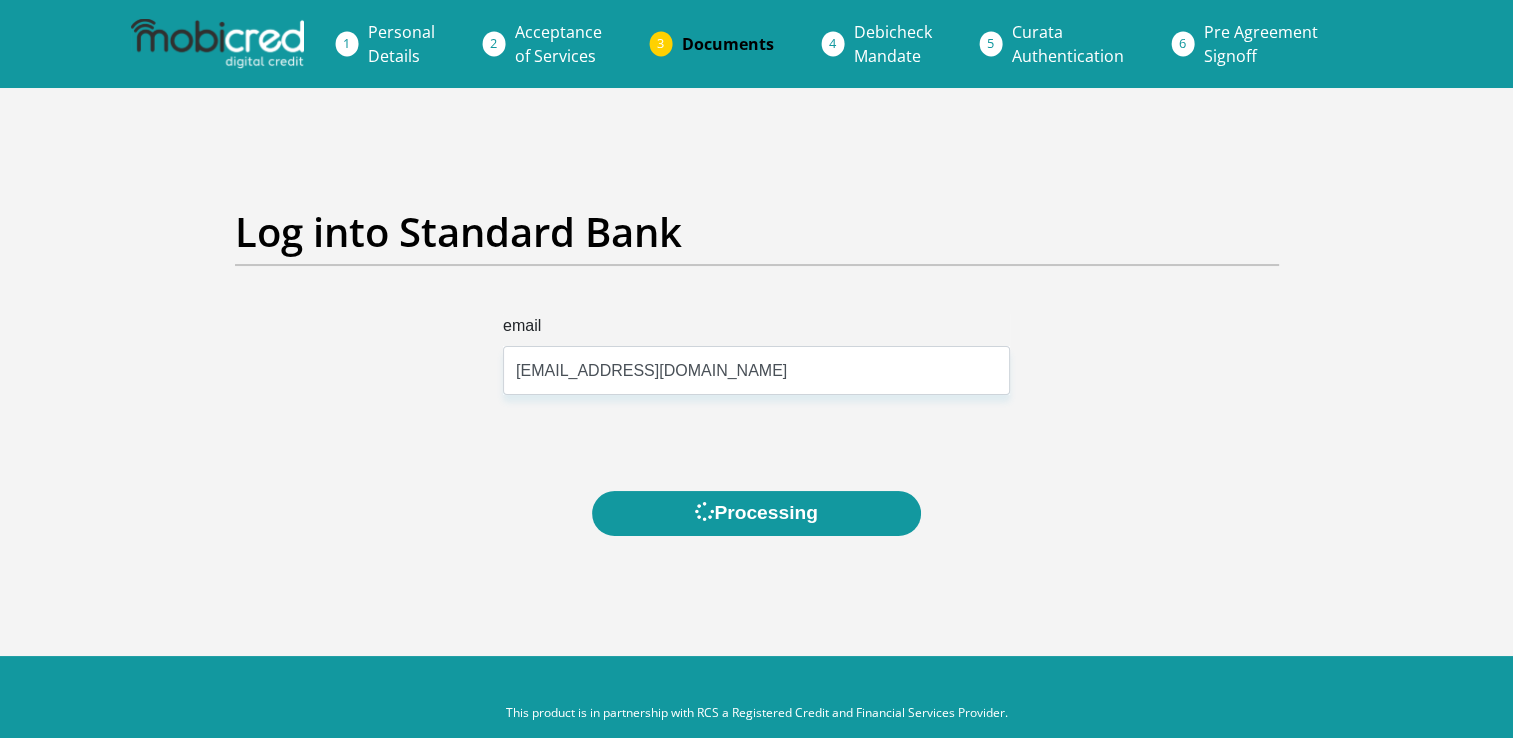 scroll, scrollTop: 0, scrollLeft: 0, axis: both 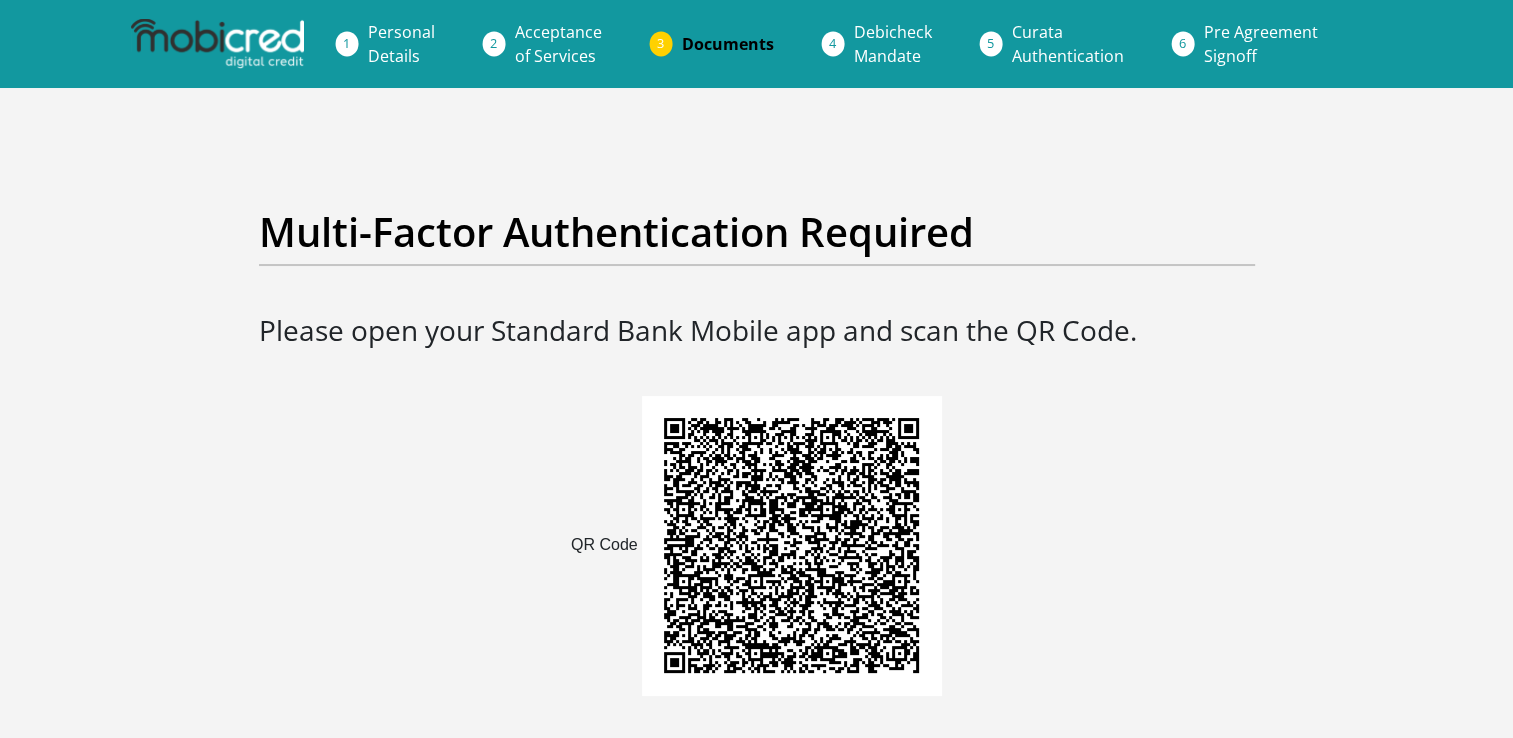 drag, startPoint x: 1480, startPoint y: 285, endPoint x: 1517, endPoint y: 138, distance: 151.58496 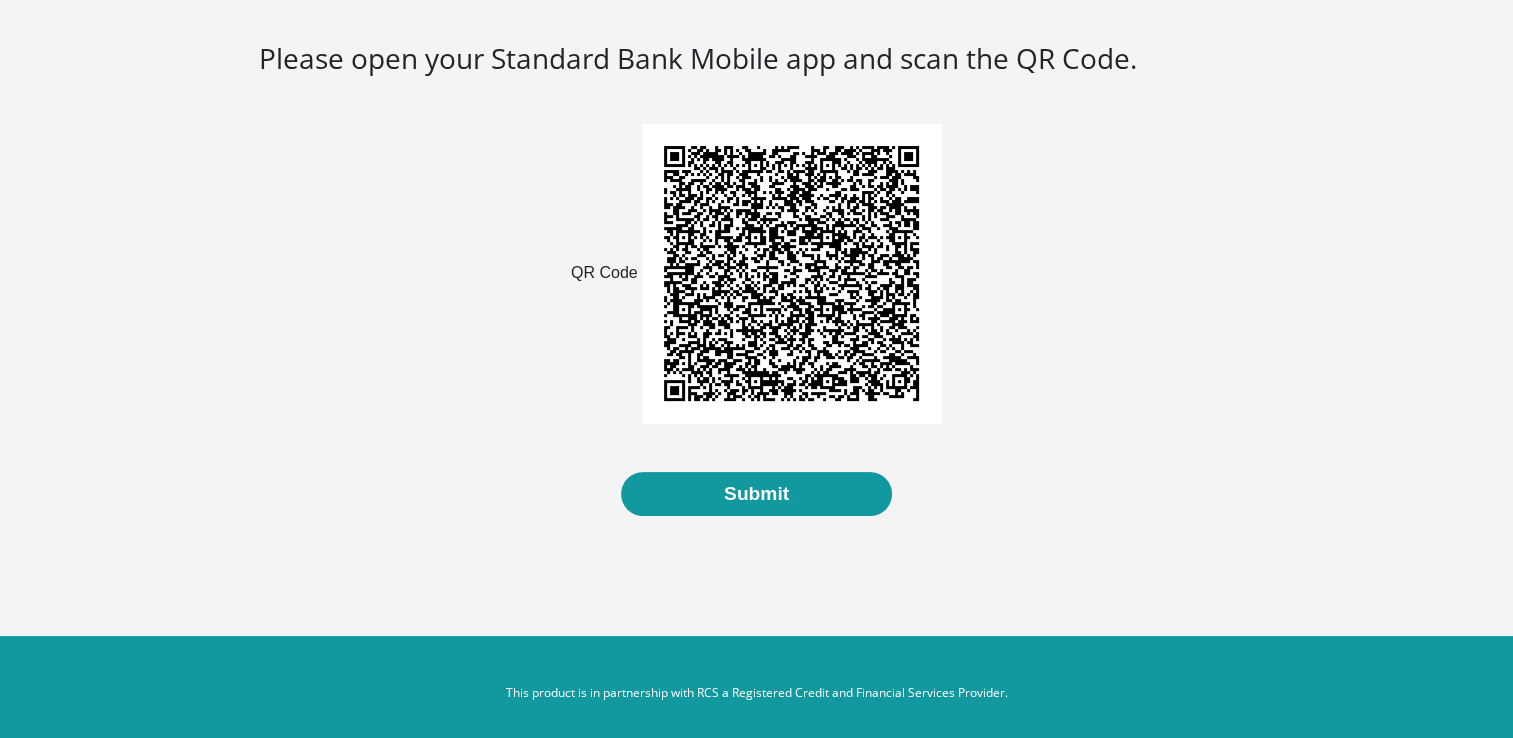 scroll, scrollTop: 282, scrollLeft: 0, axis: vertical 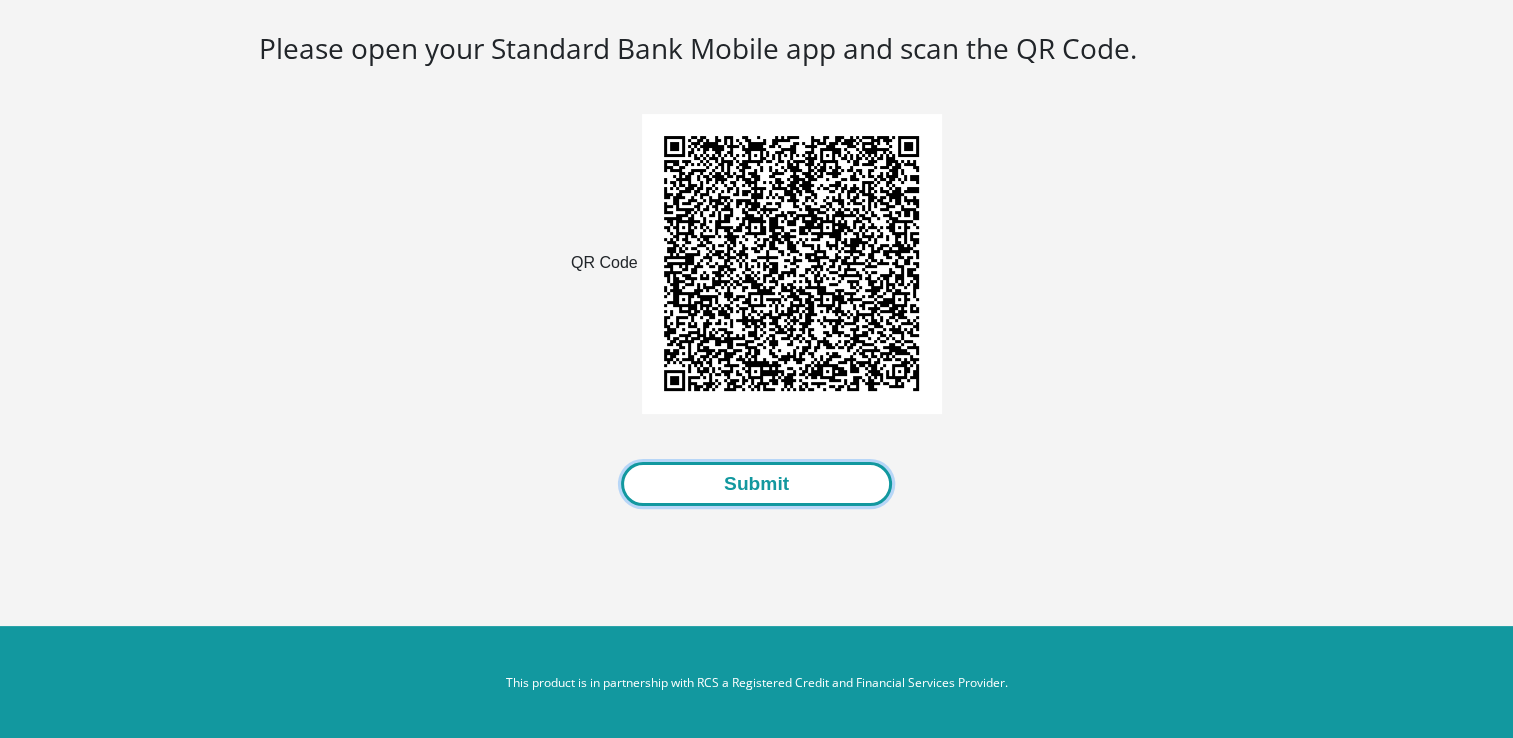 click on "Submit" at bounding box center (756, 484) 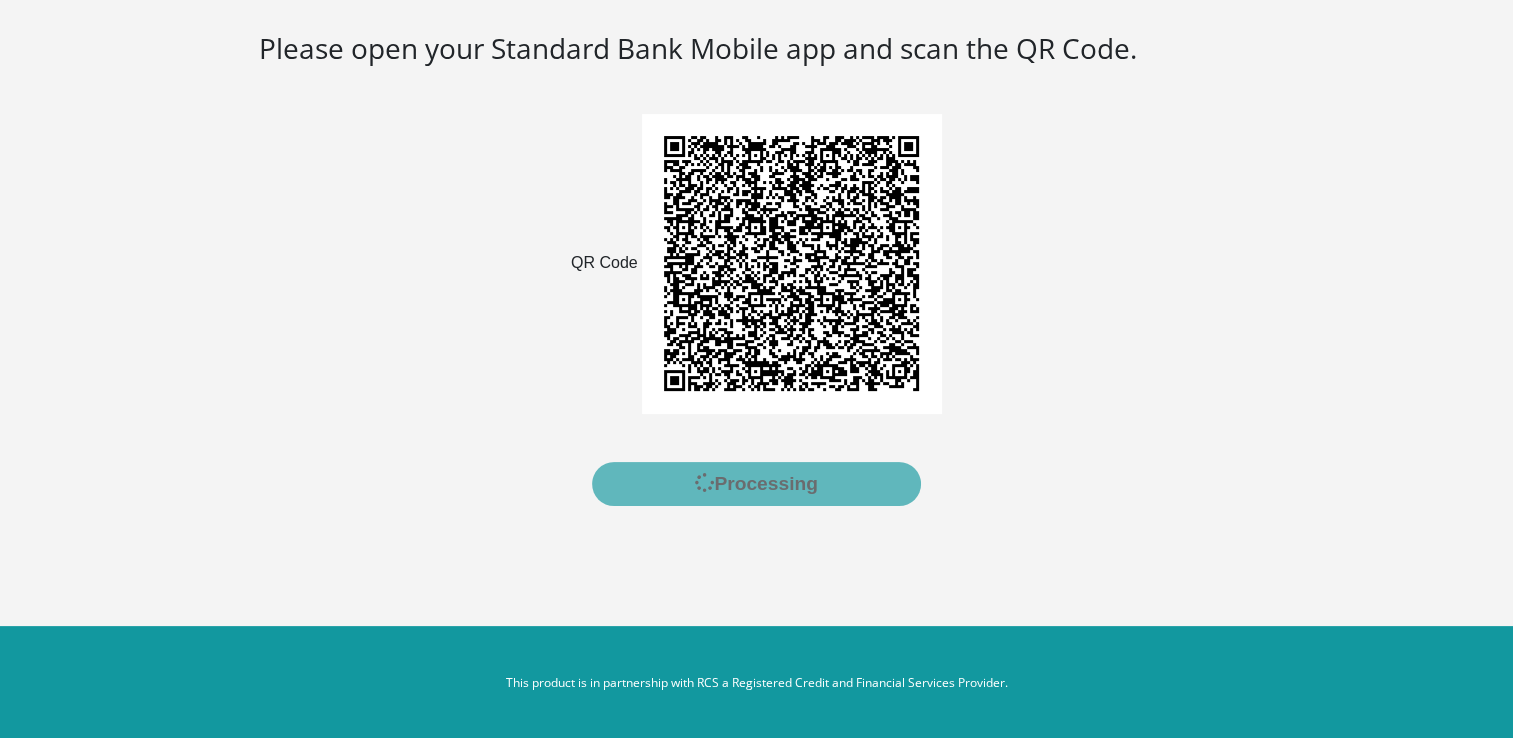 scroll, scrollTop: 0, scrollLeft: 0, axis: both 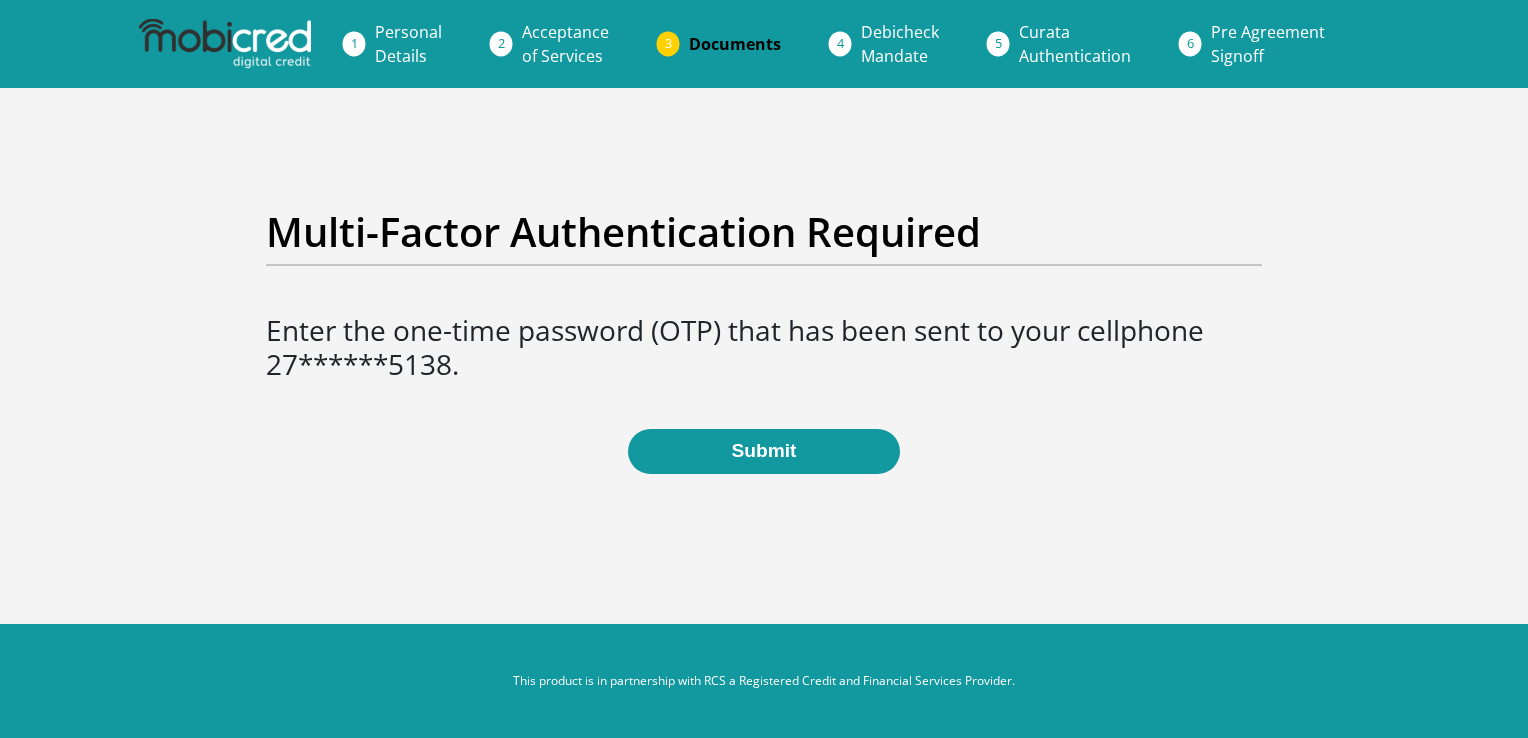 click on "Multi-Factor Authentication Required" at bounding box center [764, 232] 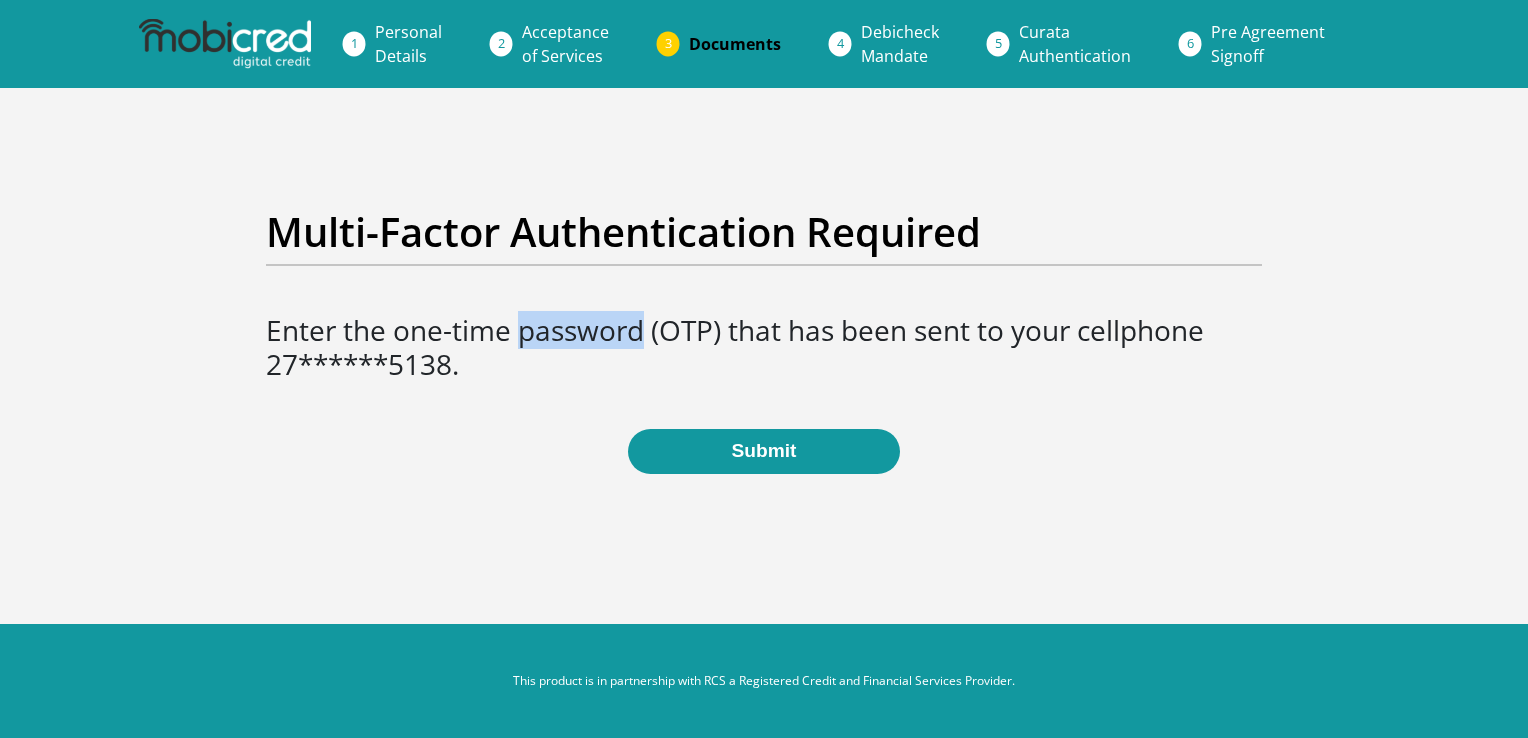 click on "Multi-Factor Authentication Required
Enter the one-time password (OTP) that has been sent to your cellphone 27******5138." at bounding box center [764, 318] 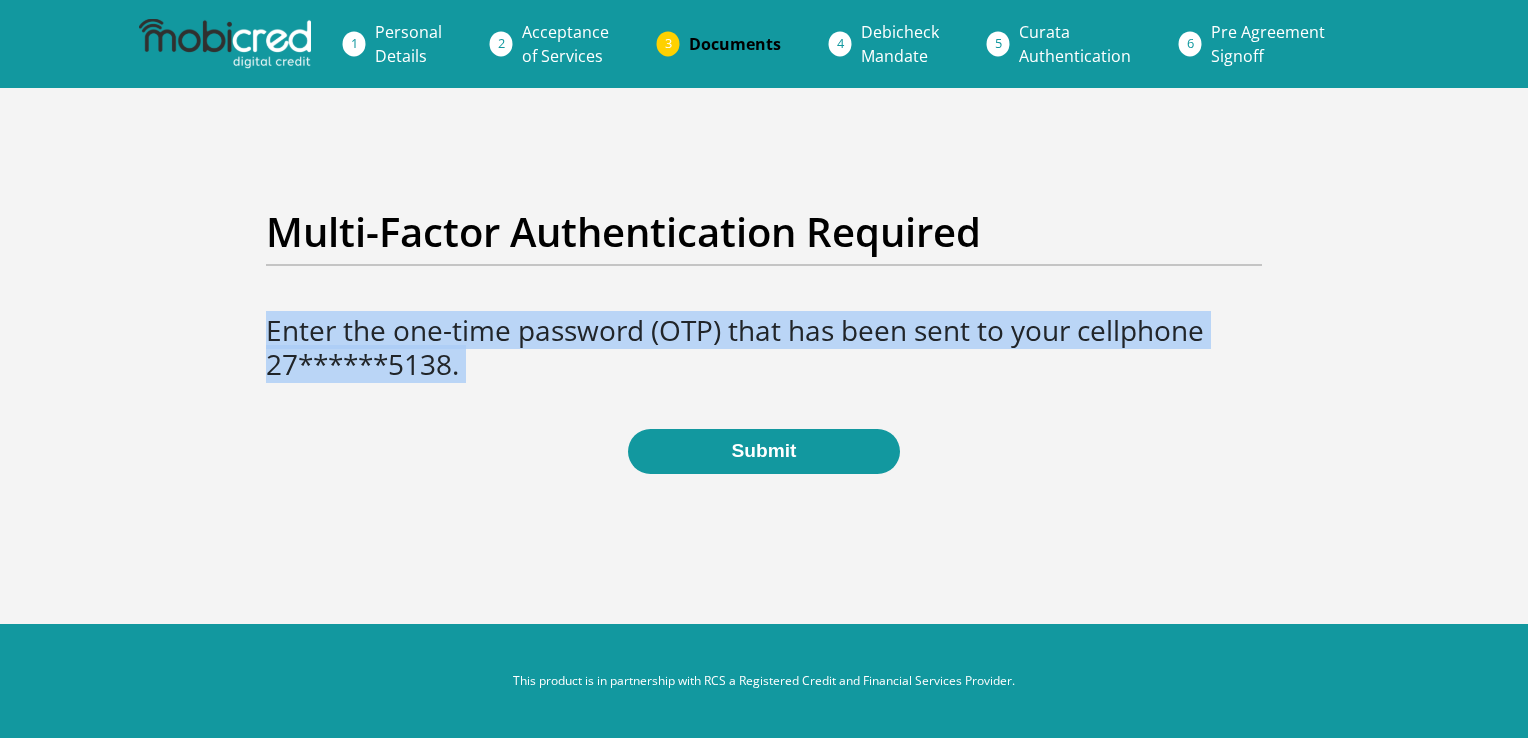 click on "Multi-Factor Authentication Required
Enter the one-time password (OTP) that has been sent to your cellphone 27******5138." at bounding box center (764, 318) 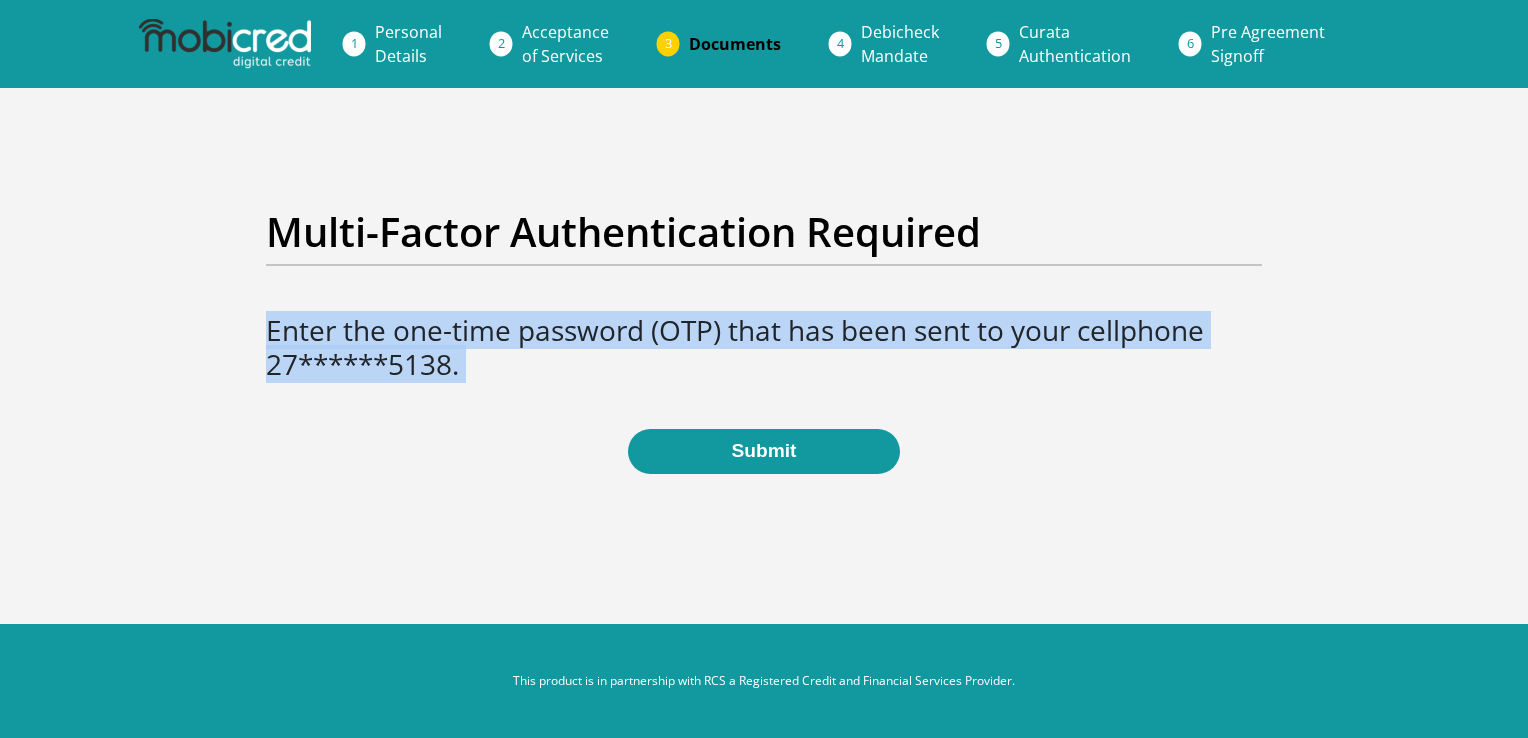 click on "Enter the one-time password (OTP) that has been sent to your cellphone 27******5138." at bounding box center (764, 347) 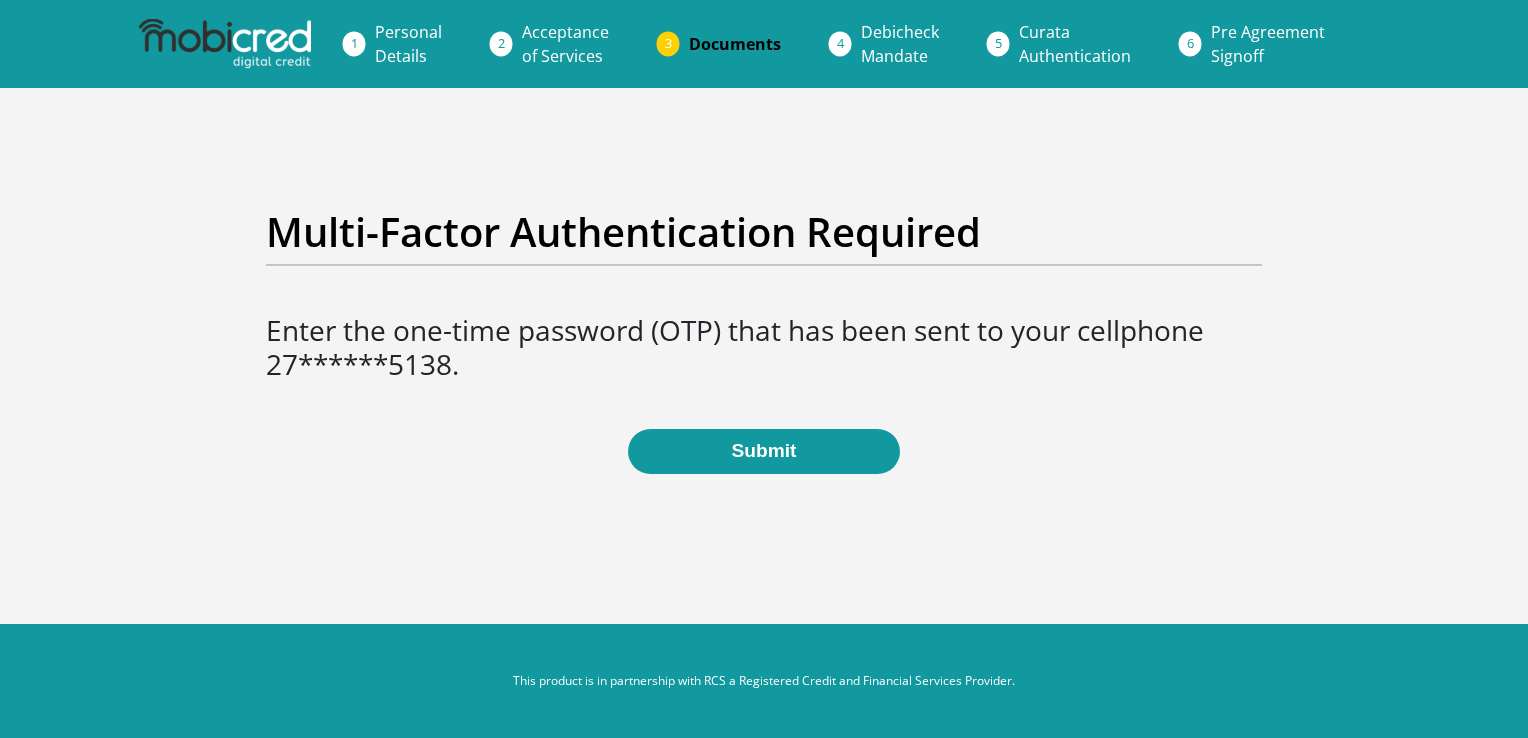 click on "Multi-Factor Authentication Required
Enter the one-time password (OTP) that has been sent to your cellphone 27******5138." at bounding box center [764, 318] 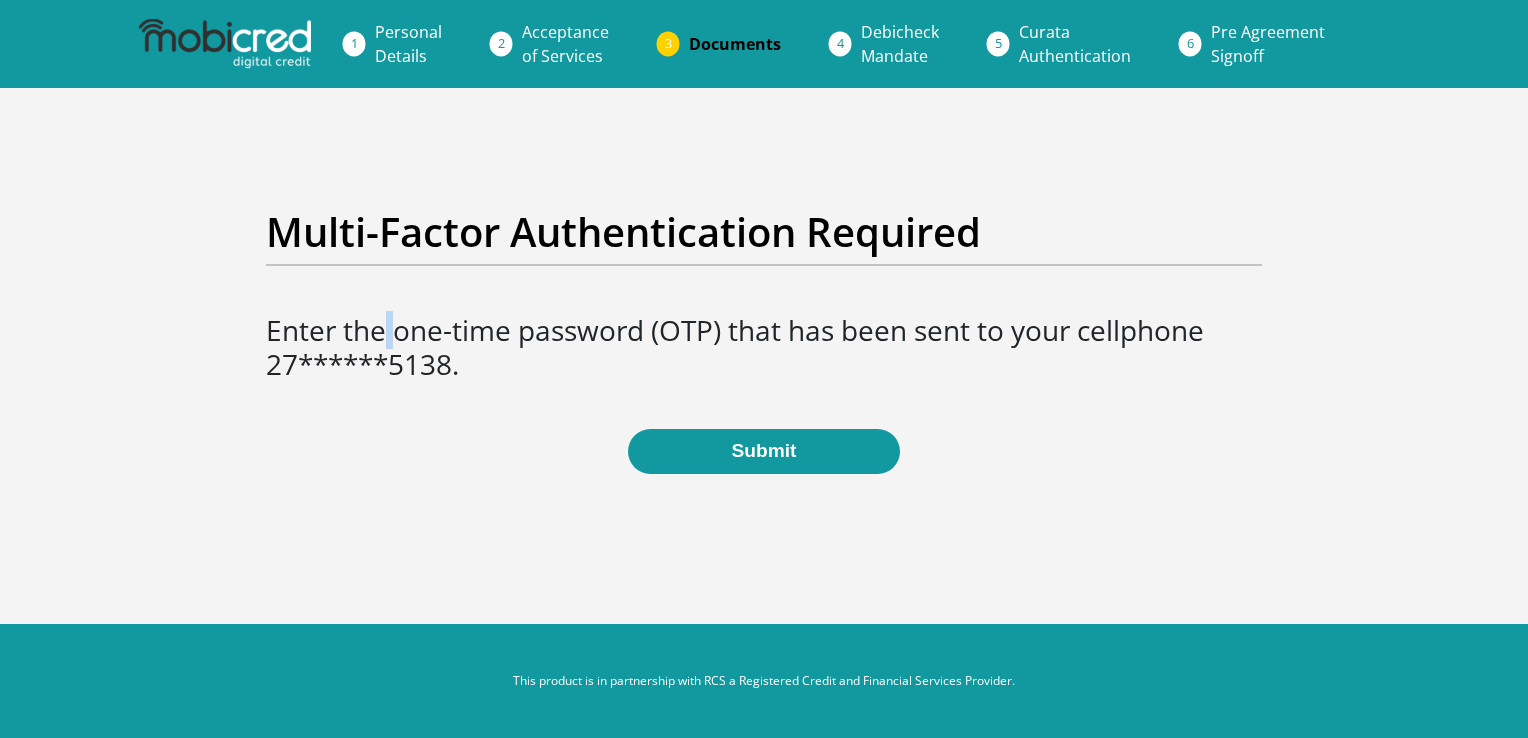click on "Multi-Factor Authentication Required
Enter the one-time password (OTP) that has been sent to your cellphone 27******5138." at bounding box center [764, 318] 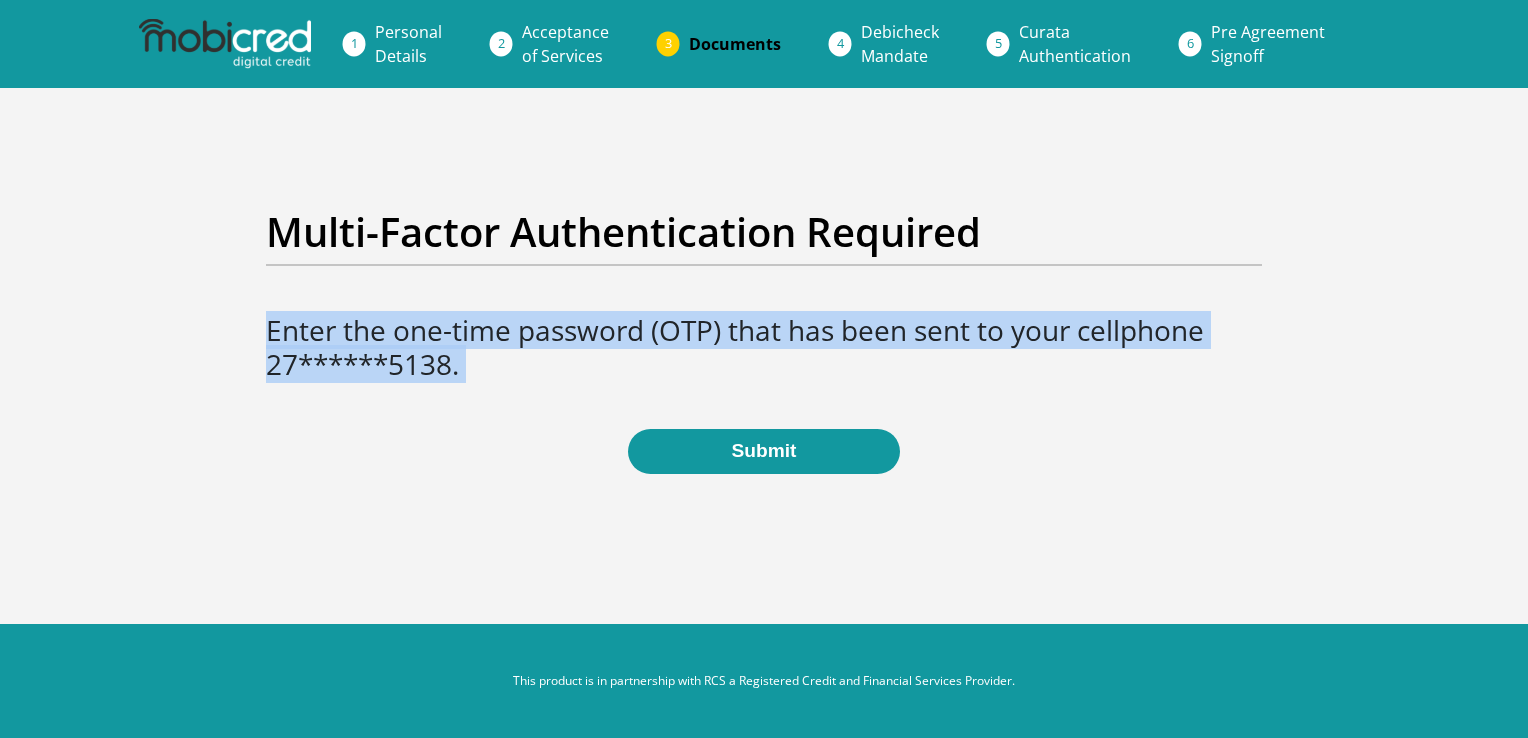 click on "Multi-Factor Authentication Required
Enter the one-time password (OTP) that has been sent to your cellphone 27******5138." at bounding box center [764, 318] 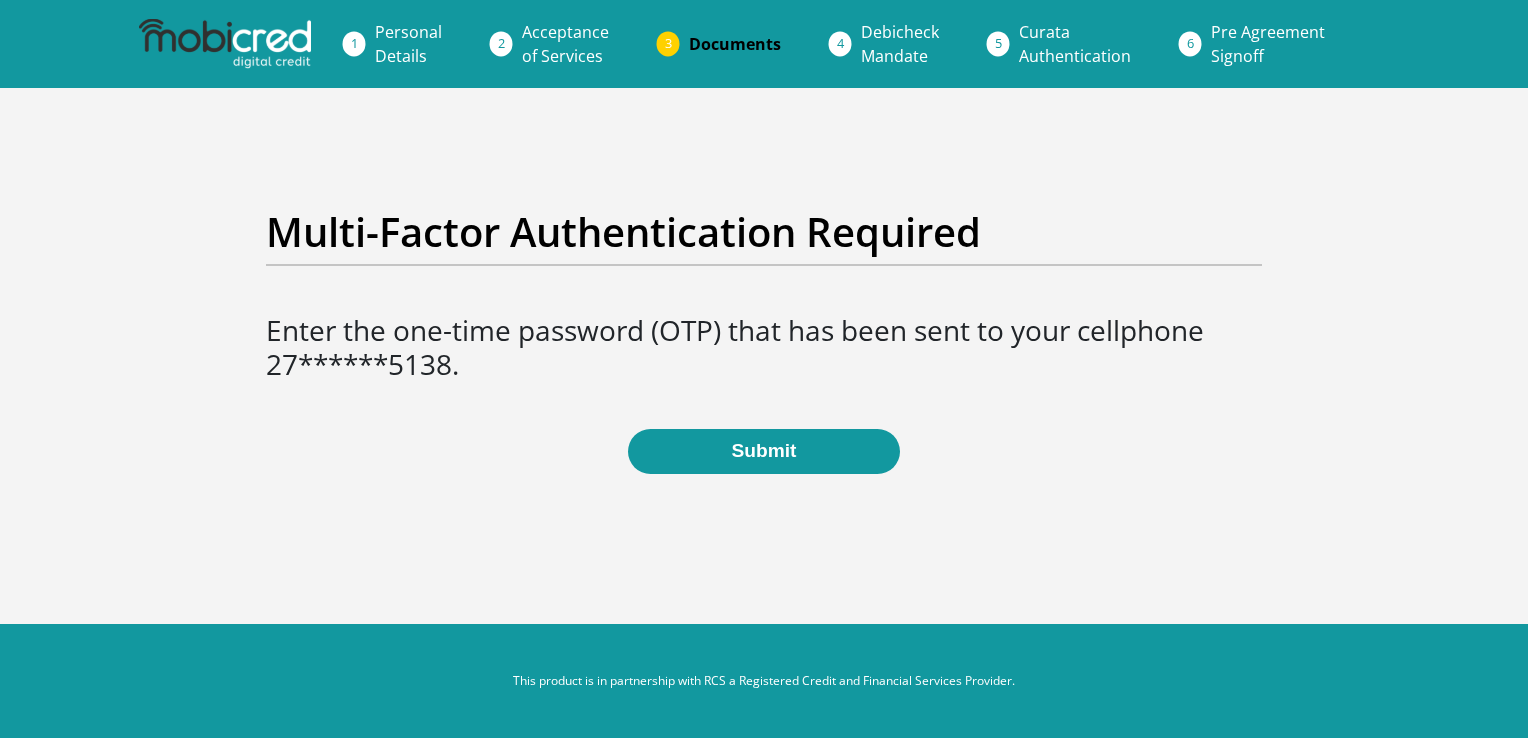click on "Multi-Factor Authentication Required" at bounding box center (764, 232) 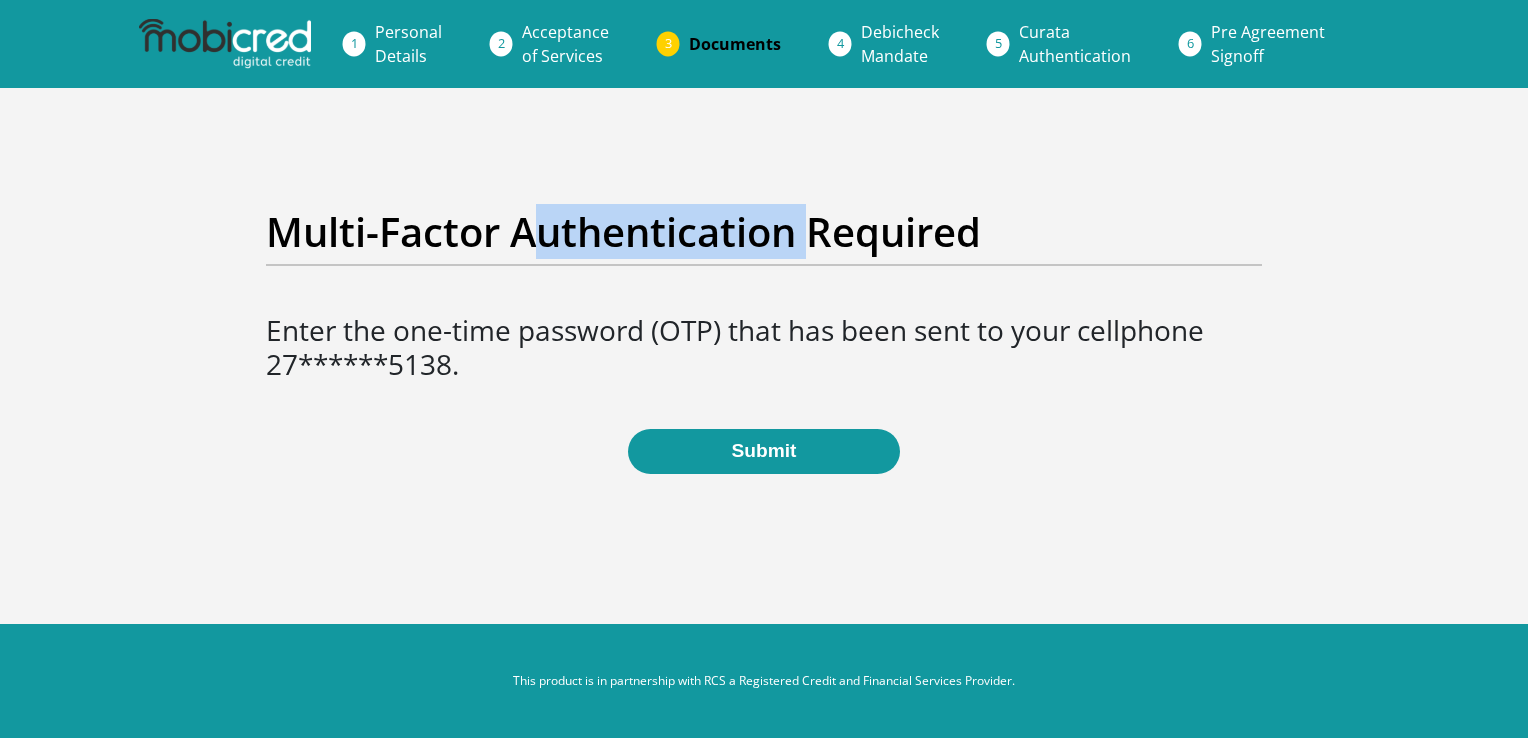 click on "Multi-Factor Authentication Required" at bounding box center (764, 232) 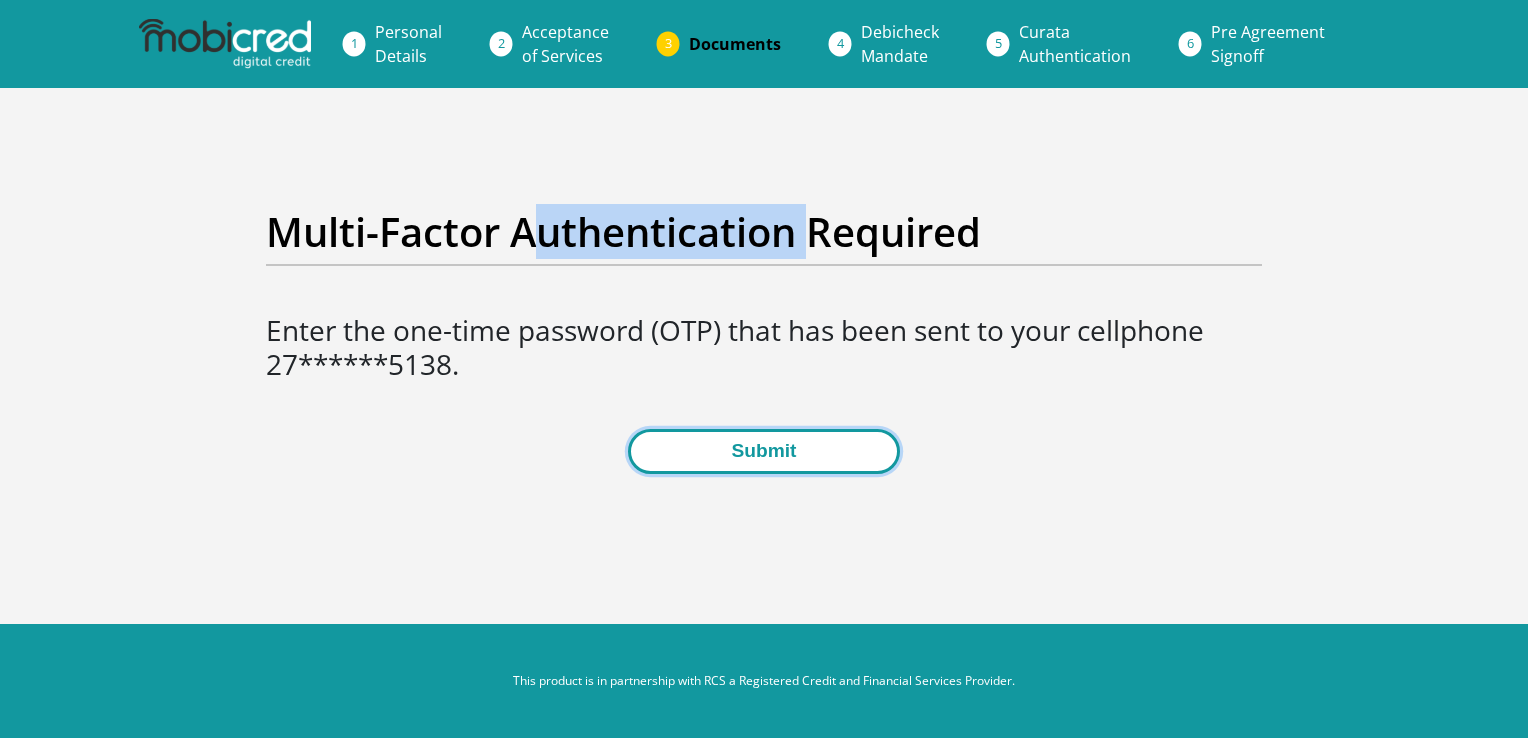 click on "Submit" at bounding box center (763, 451) 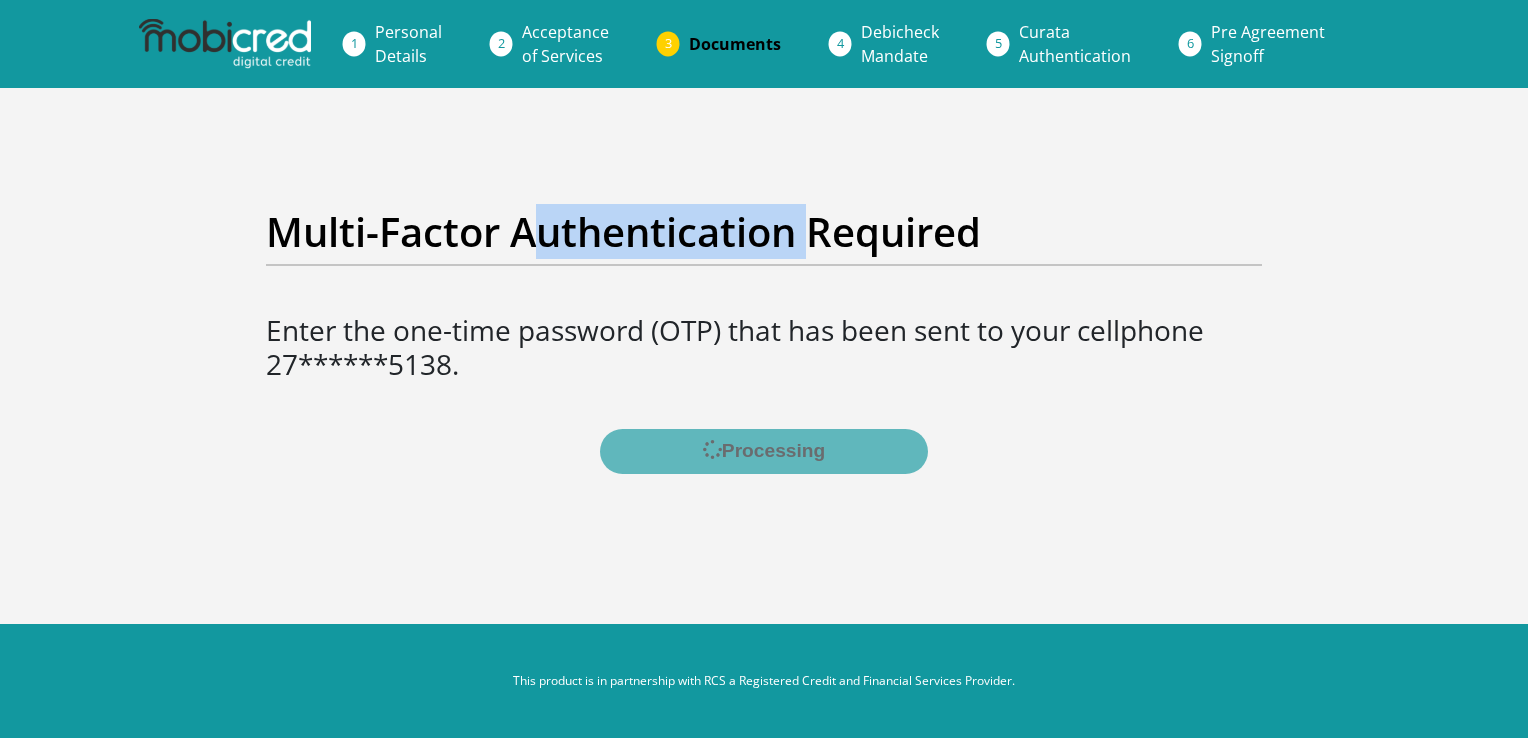 scroll, scrollTop: 0, scrollLeft: 0, axis: both 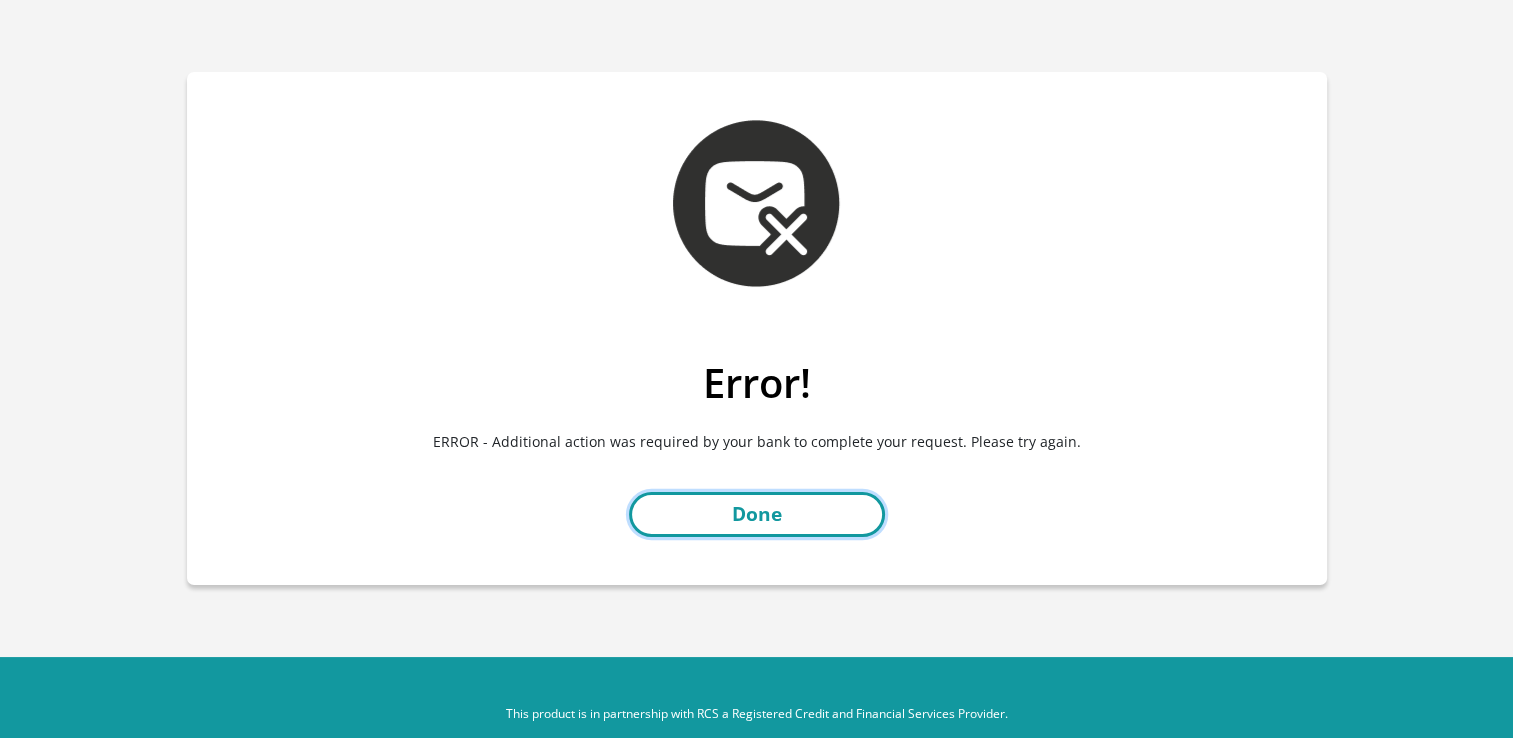 click on "Done" at bounding box center (757, 514) 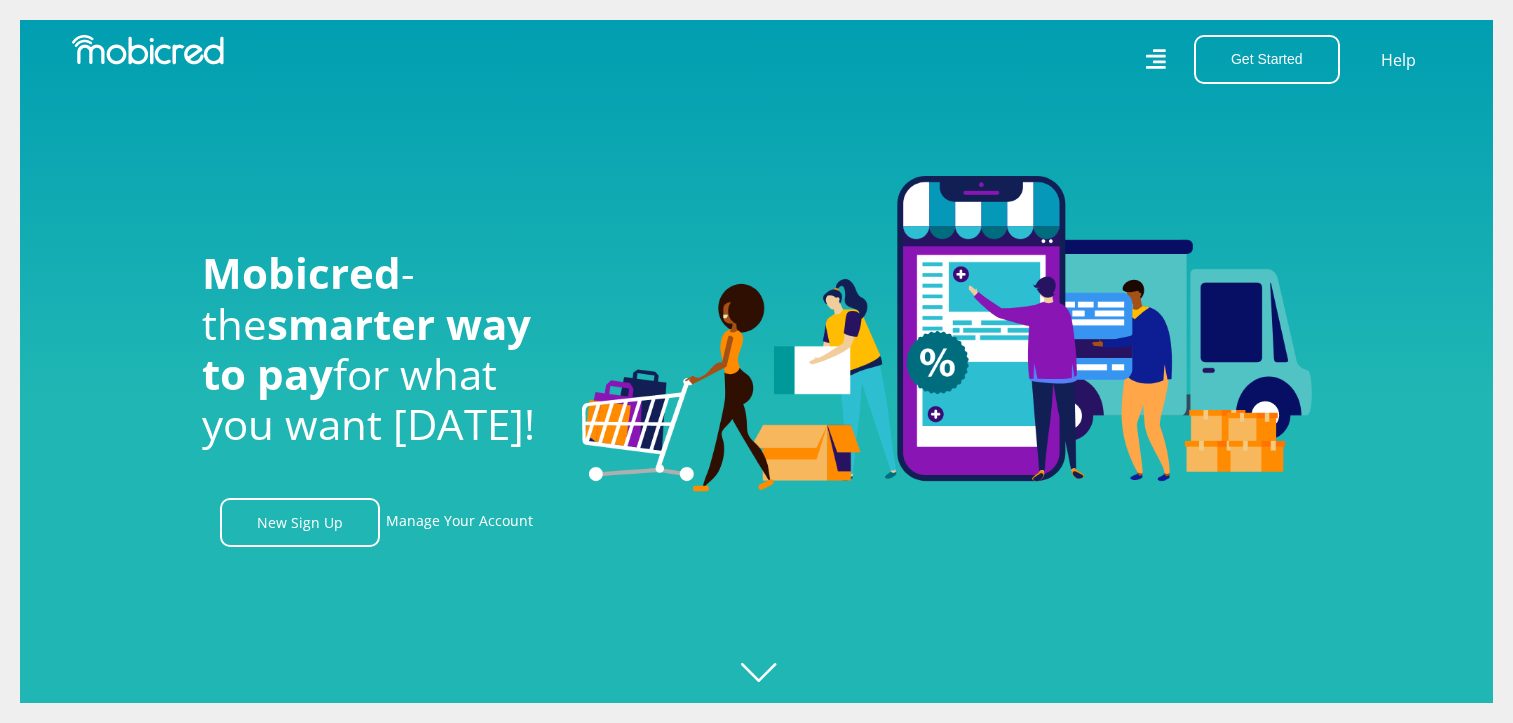 scroll, scrollTop: 0, scrollLeft: 0, axis: both 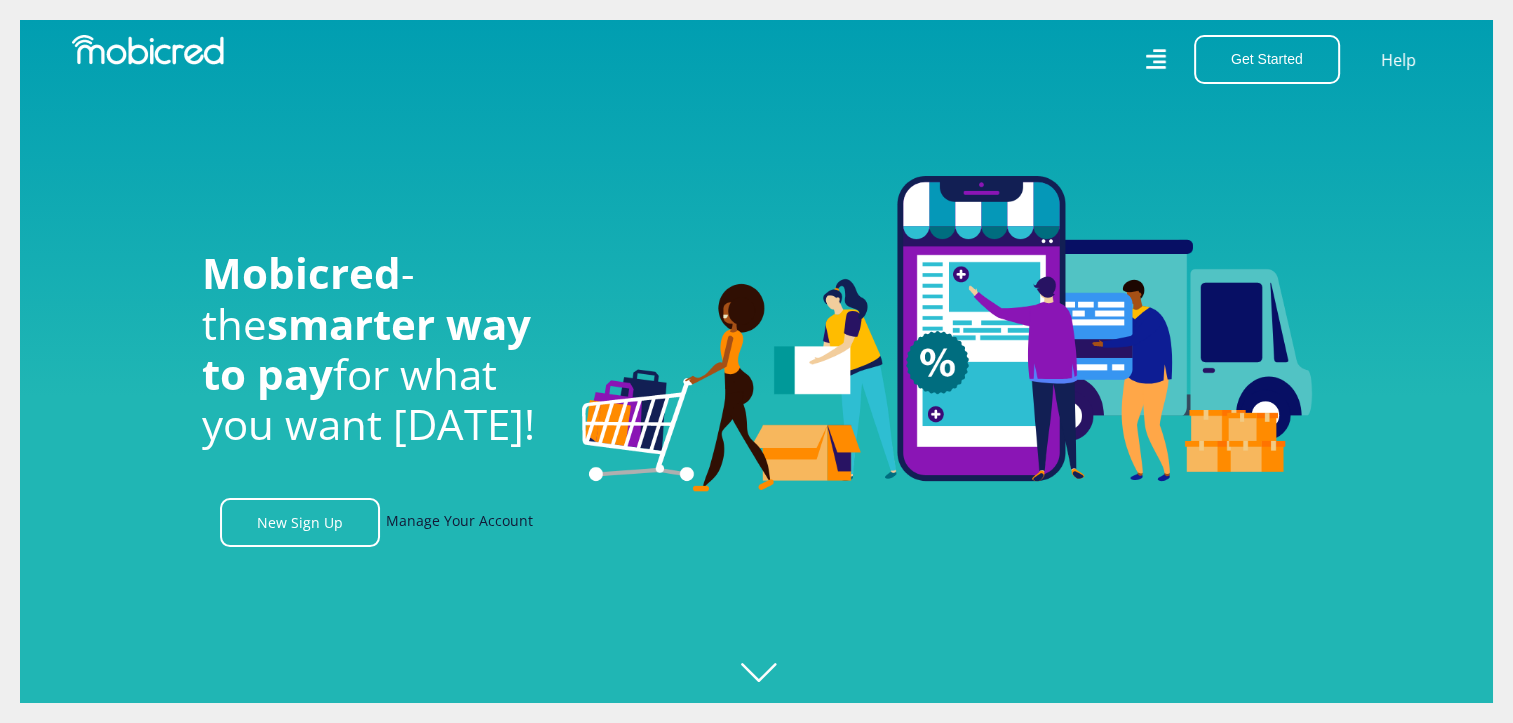 click on "Manage Your Account" at bounding box center (459, 522) 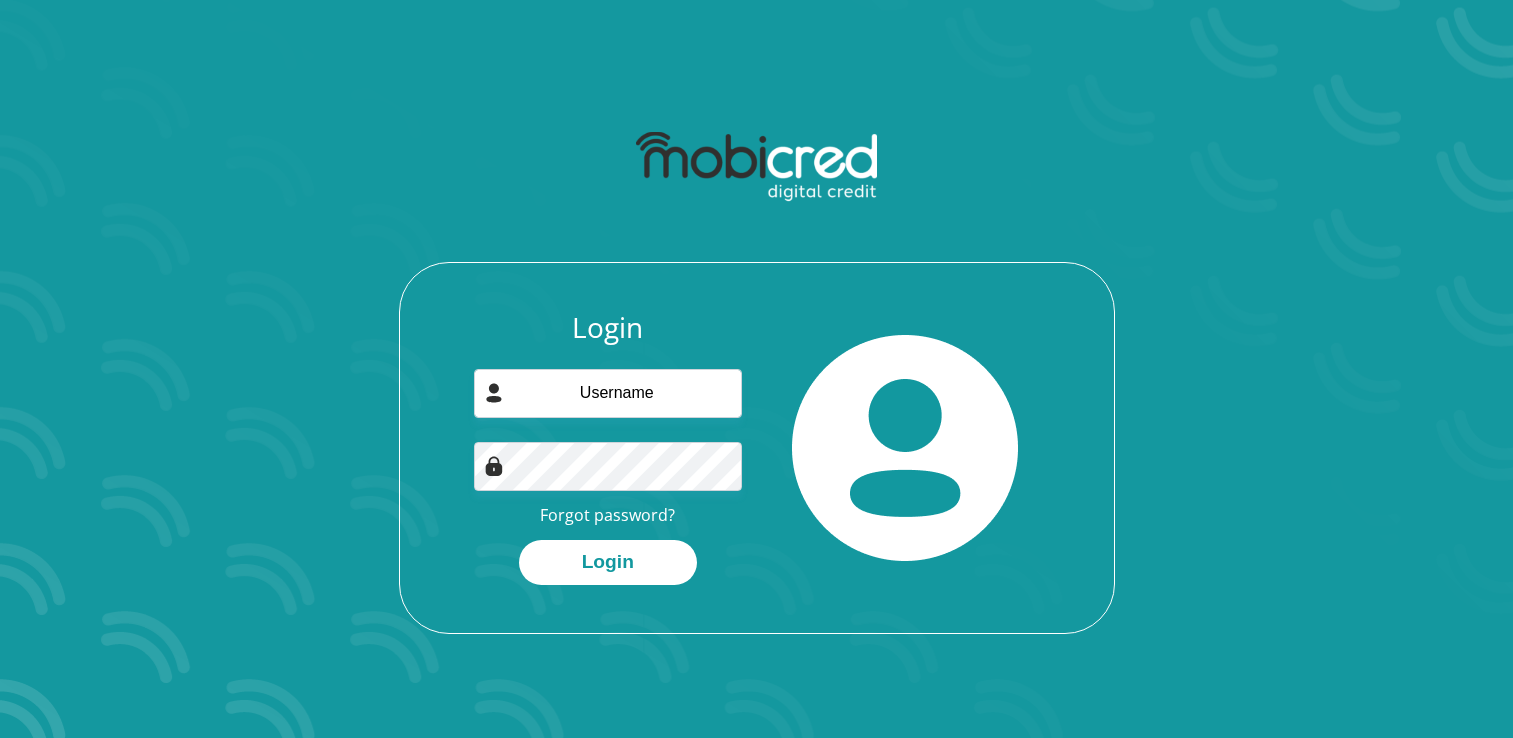 scroll, scrollTop: 0, scrollLeft: 0, axis: both 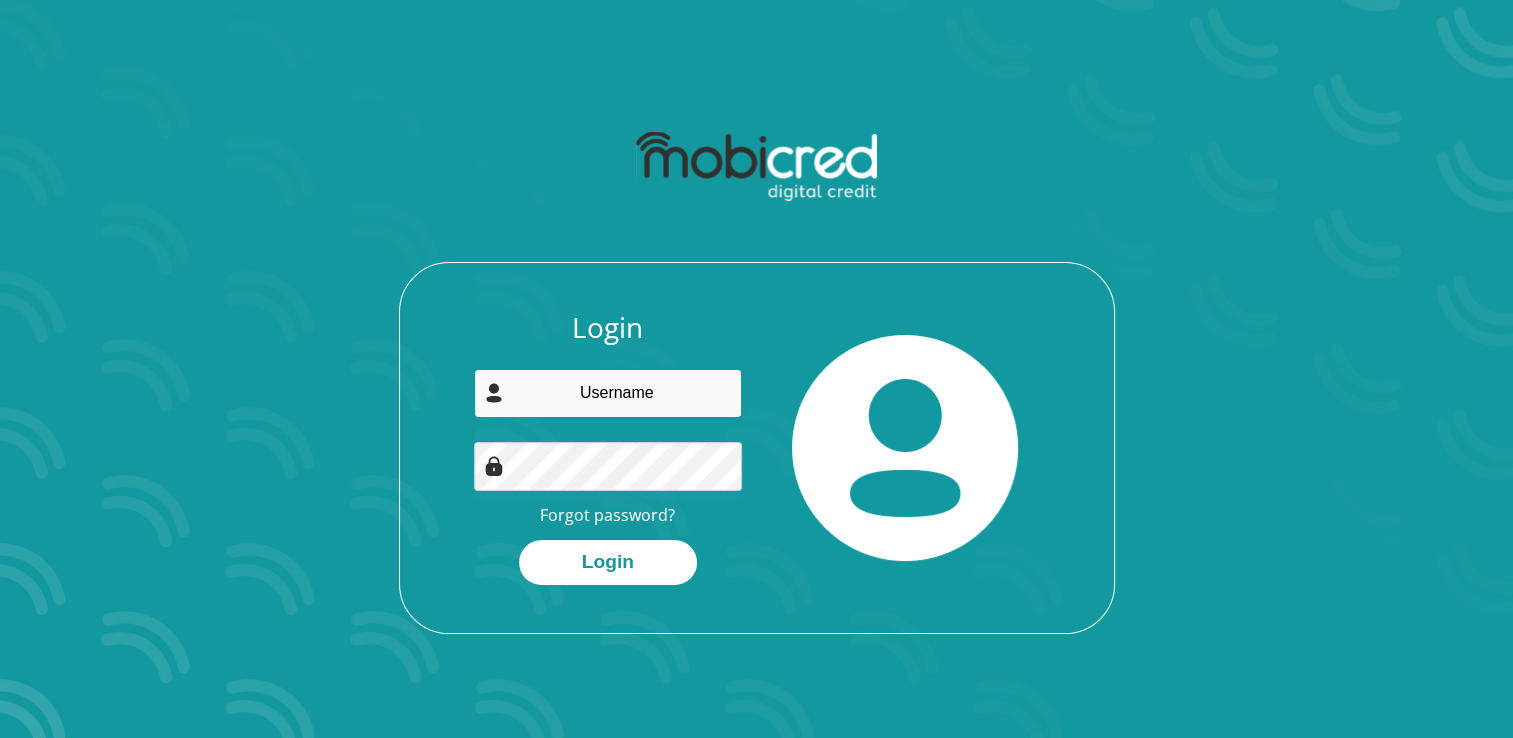 type on "[EMAIL_ADDRESS][DOMAIN_NAME]" 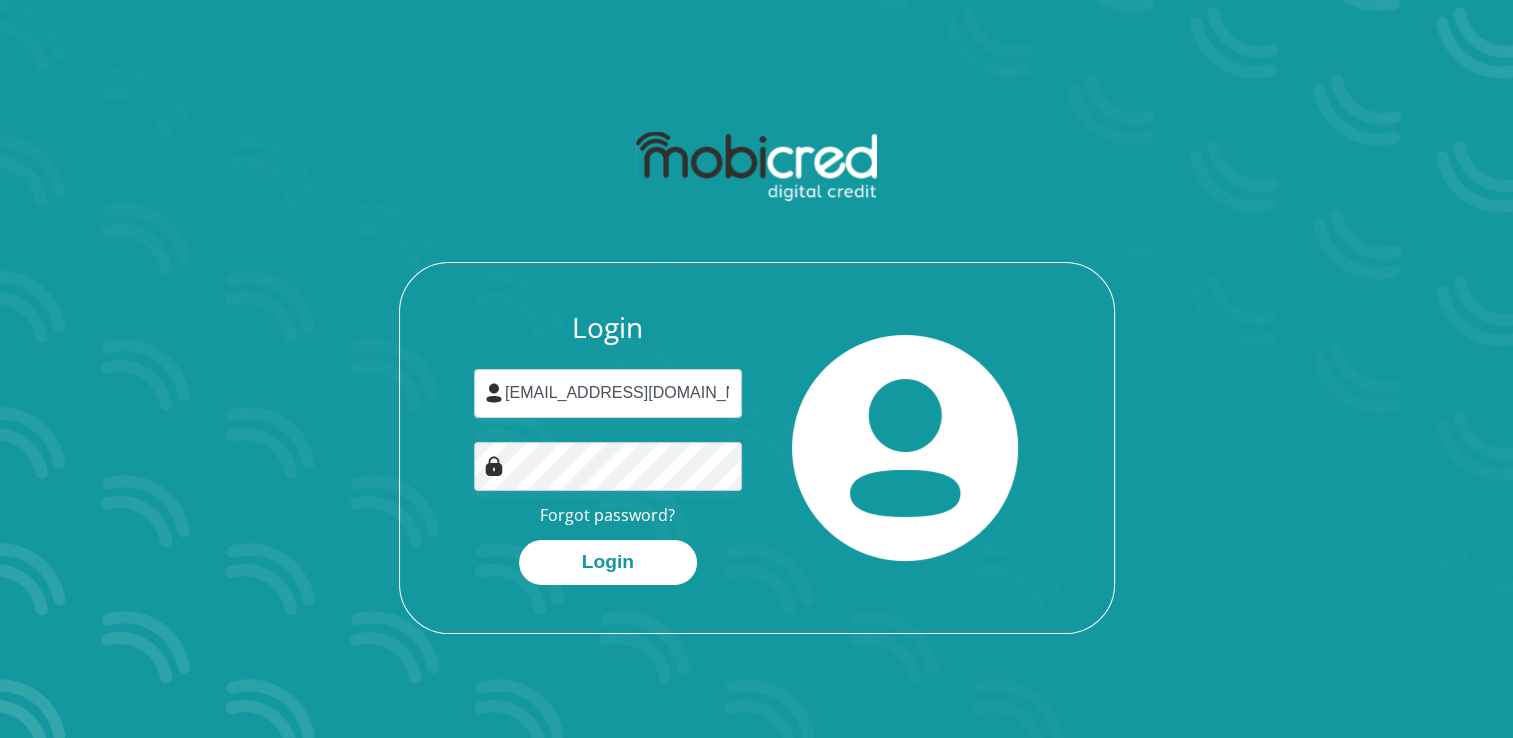 click on "Login
[EMAIL_ADDRESS][DOMAIN_NAME]
Forgot password?
Login" at bounding box center [757, 377] 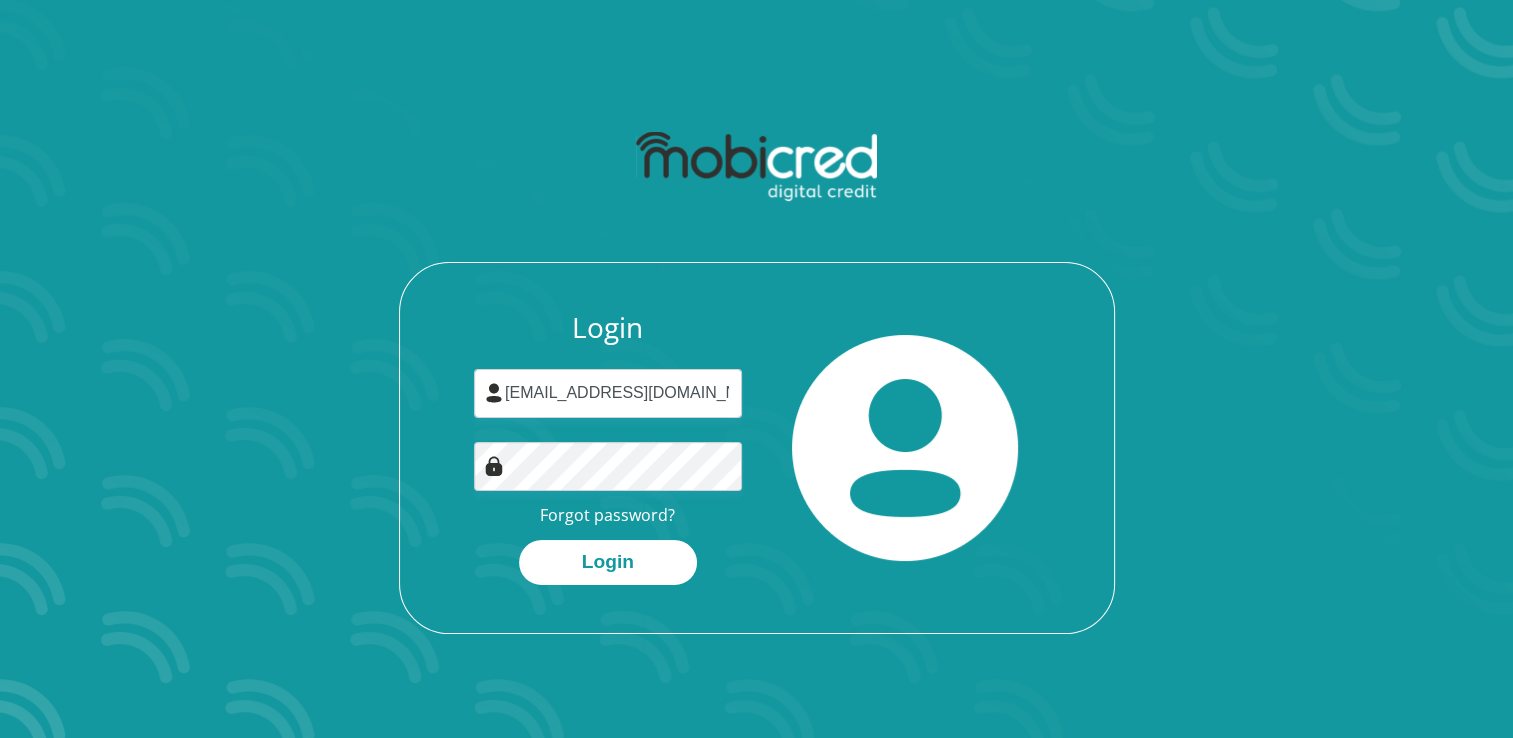 click on "Login
[EMAIL_ADDRESS][DOMAIN_NAME]
Forgot password?
Login" at bounding box center (757, 377) 